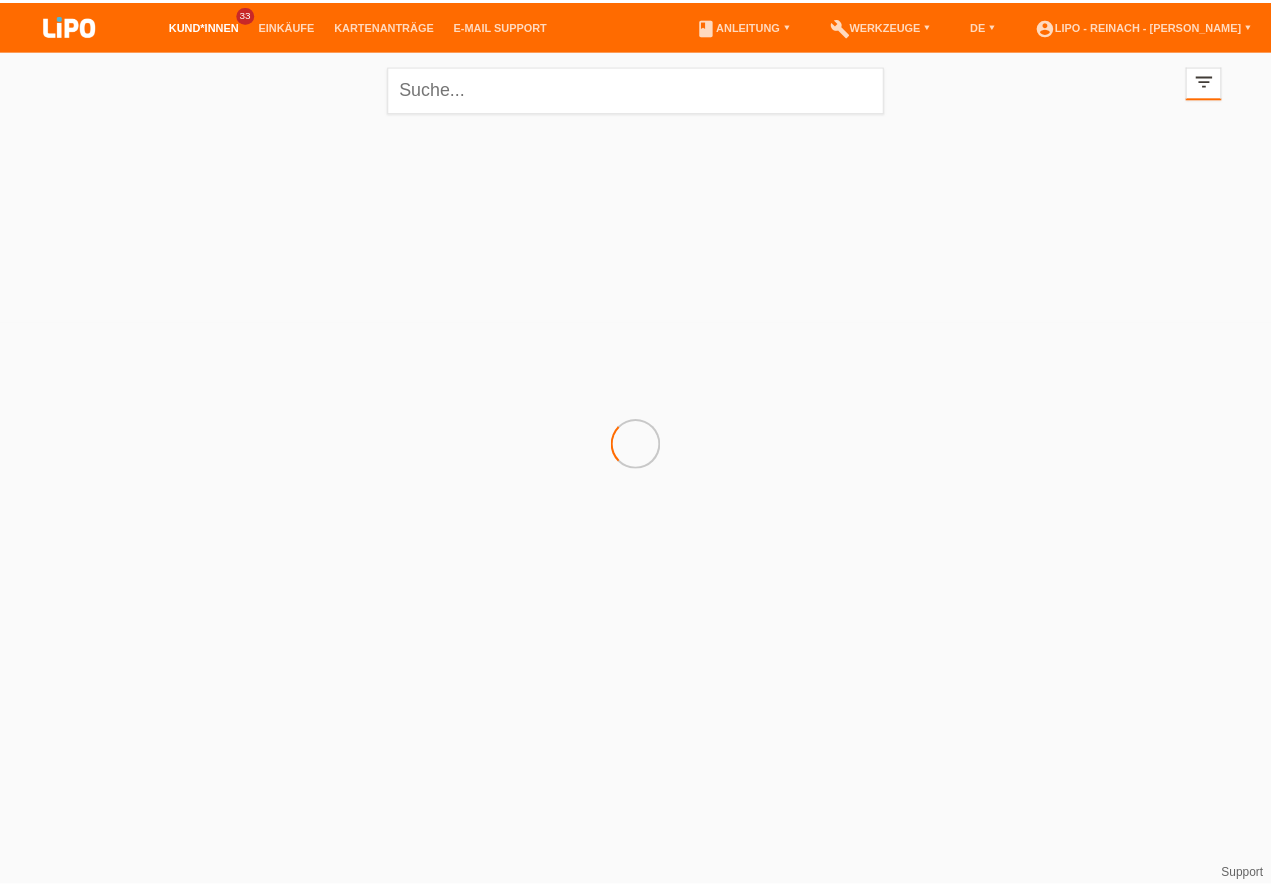 scroll, scrollTop: 0, scrollLeft: 0, axis: both 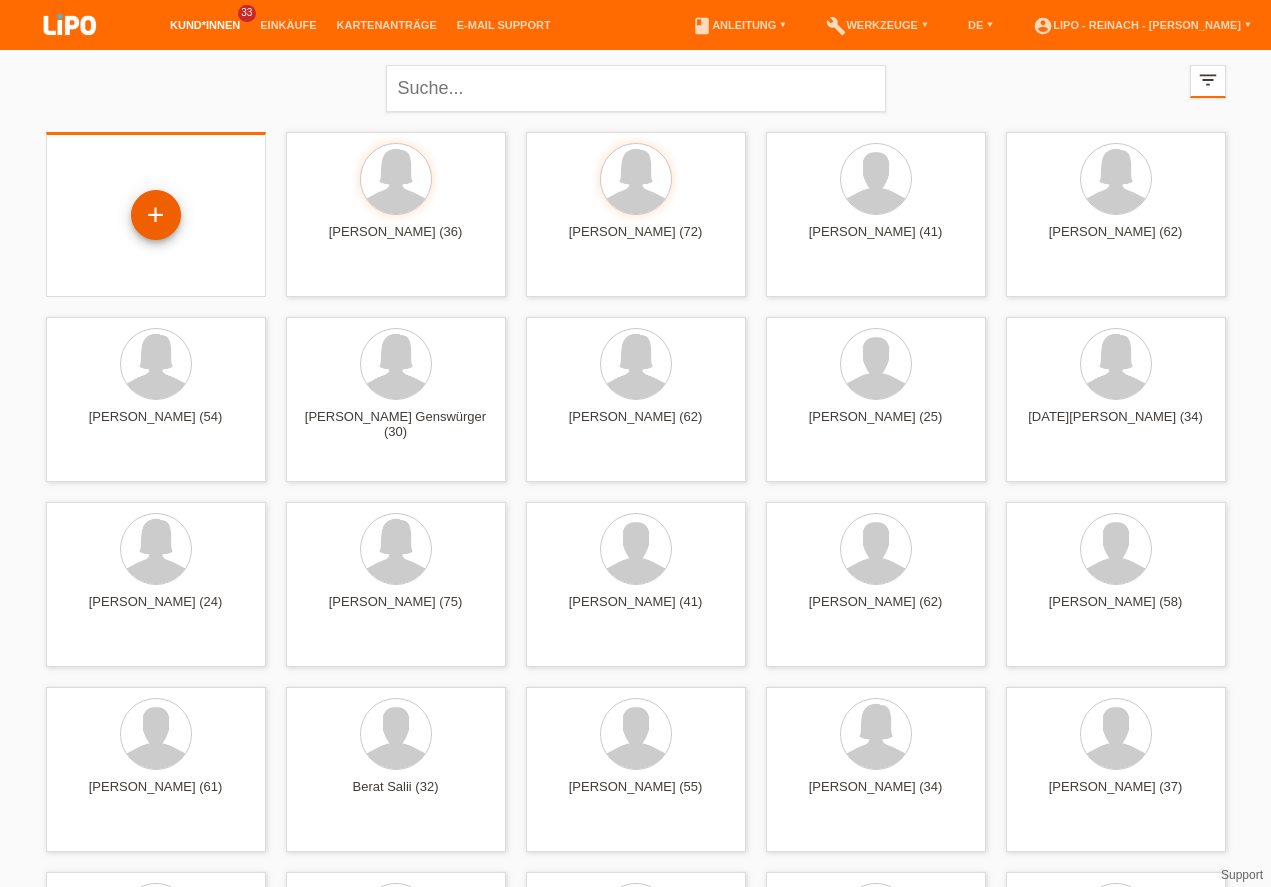 click on "+" at bounding box center [156, 215] 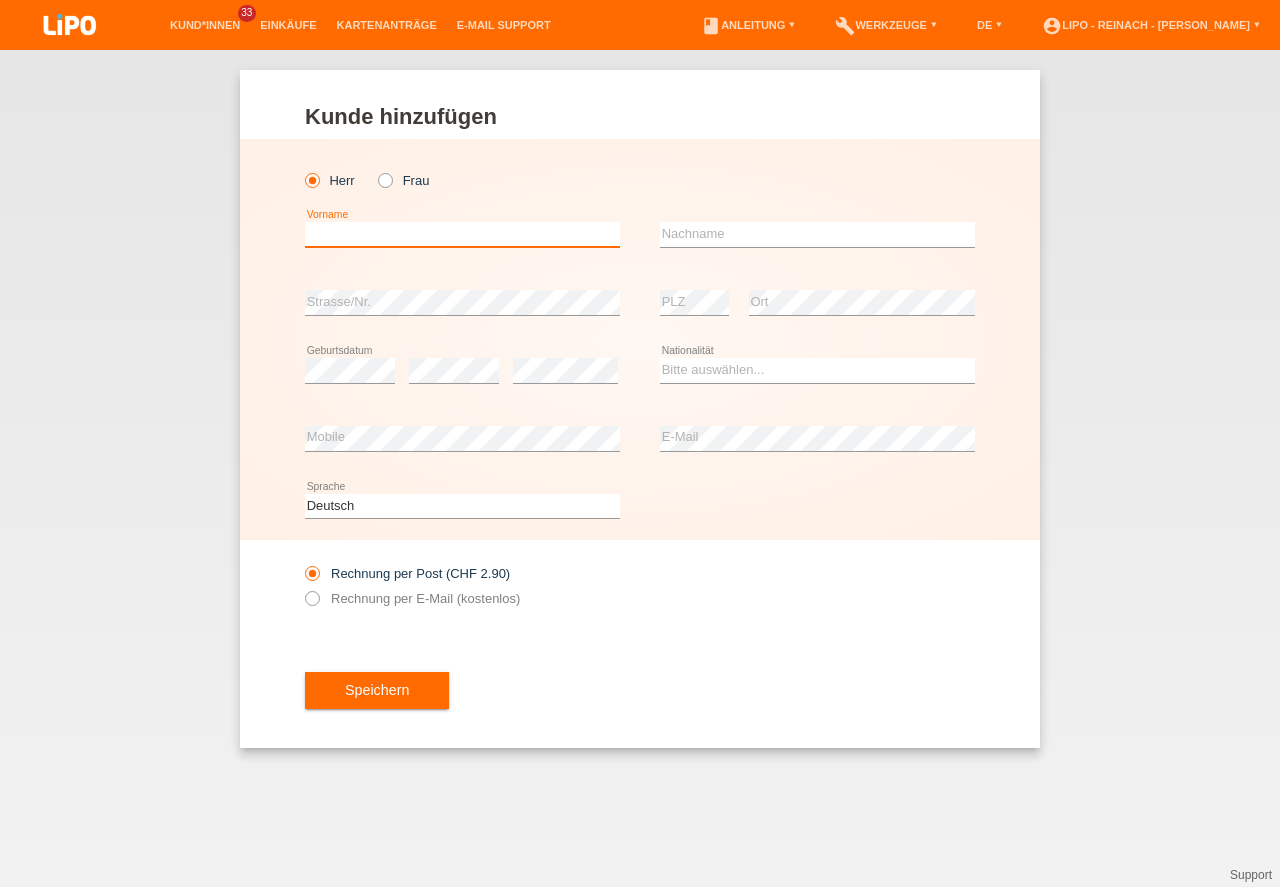 click at bounding box center [462, 234] 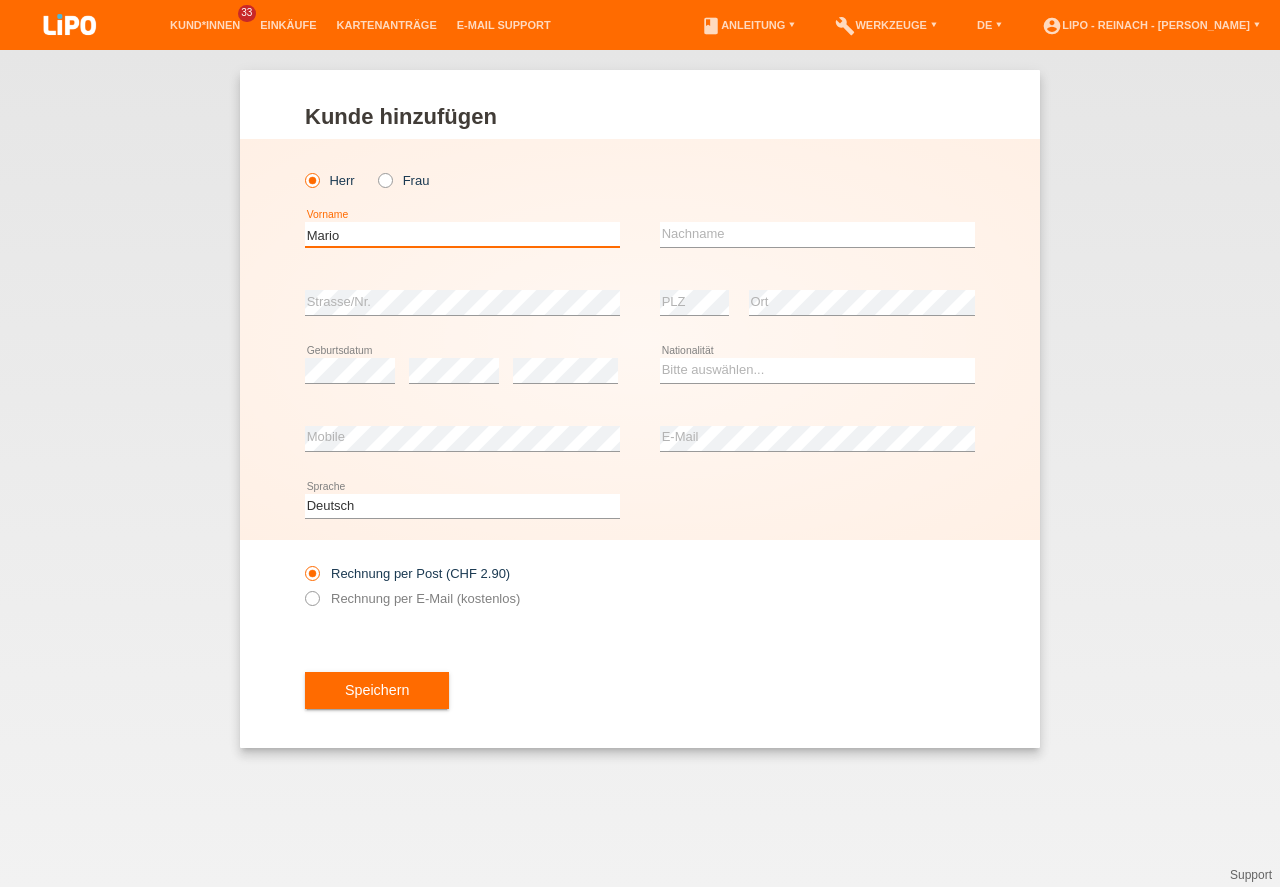 type on "Mario" 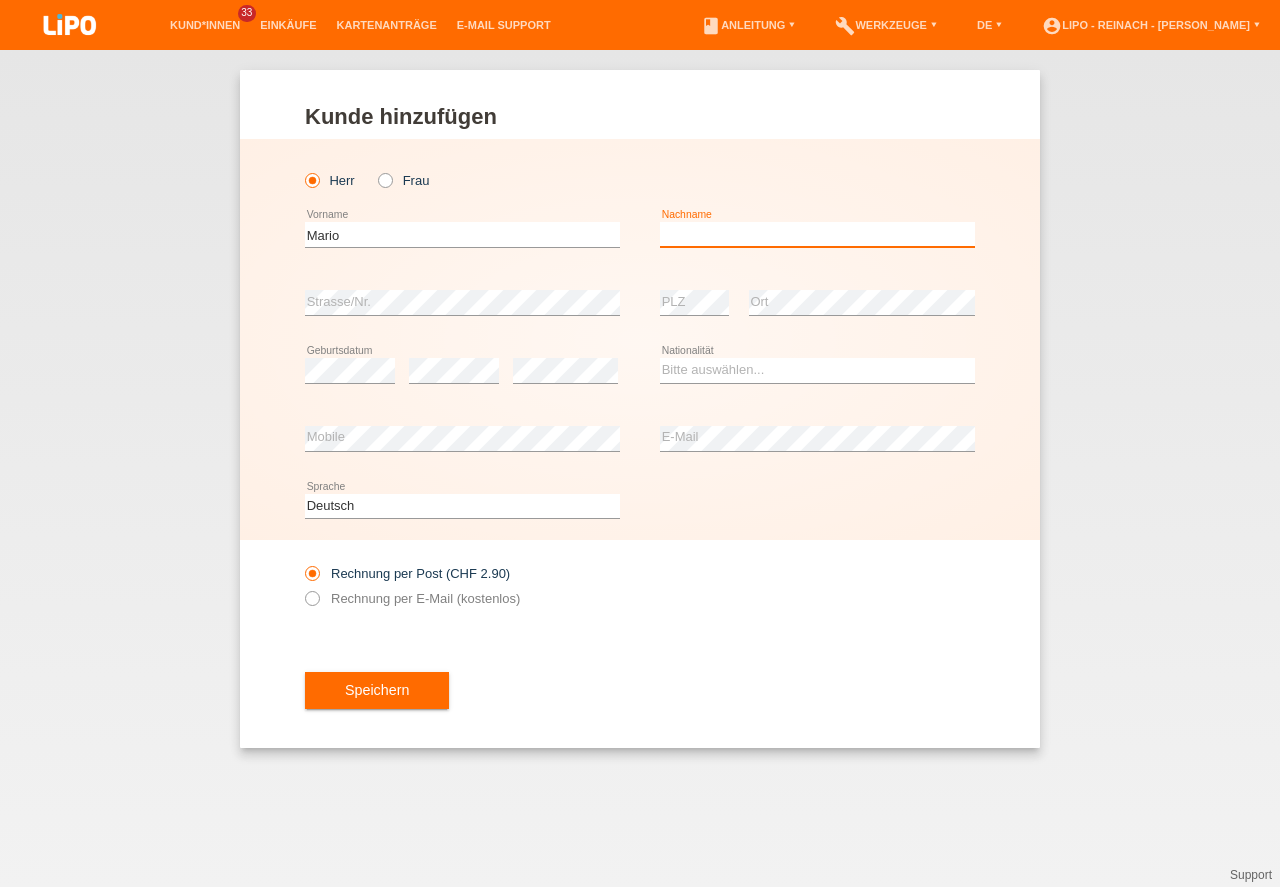 click at bounding box center (817, 234) 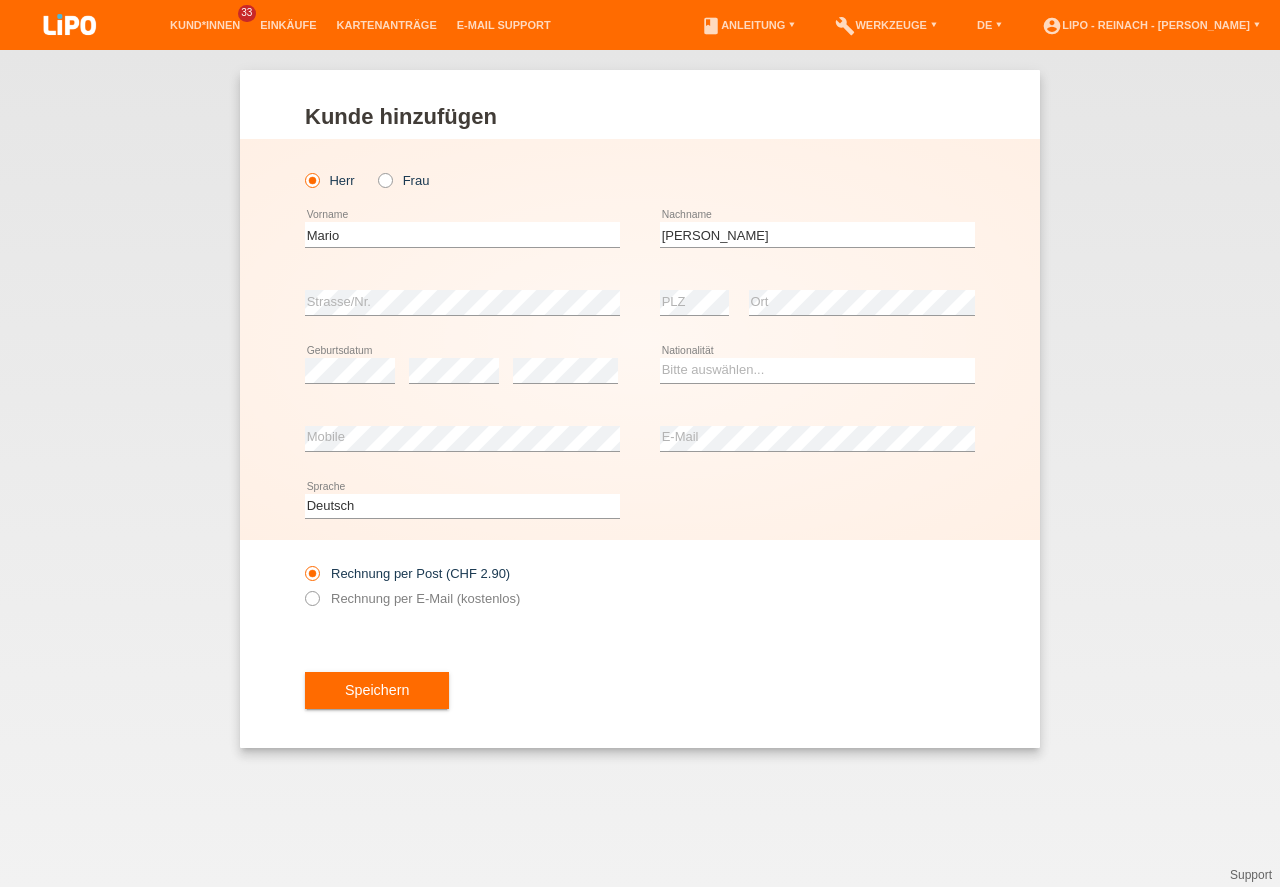 click on "Martinie
error
Nachname" at bounding box center [817, 235] 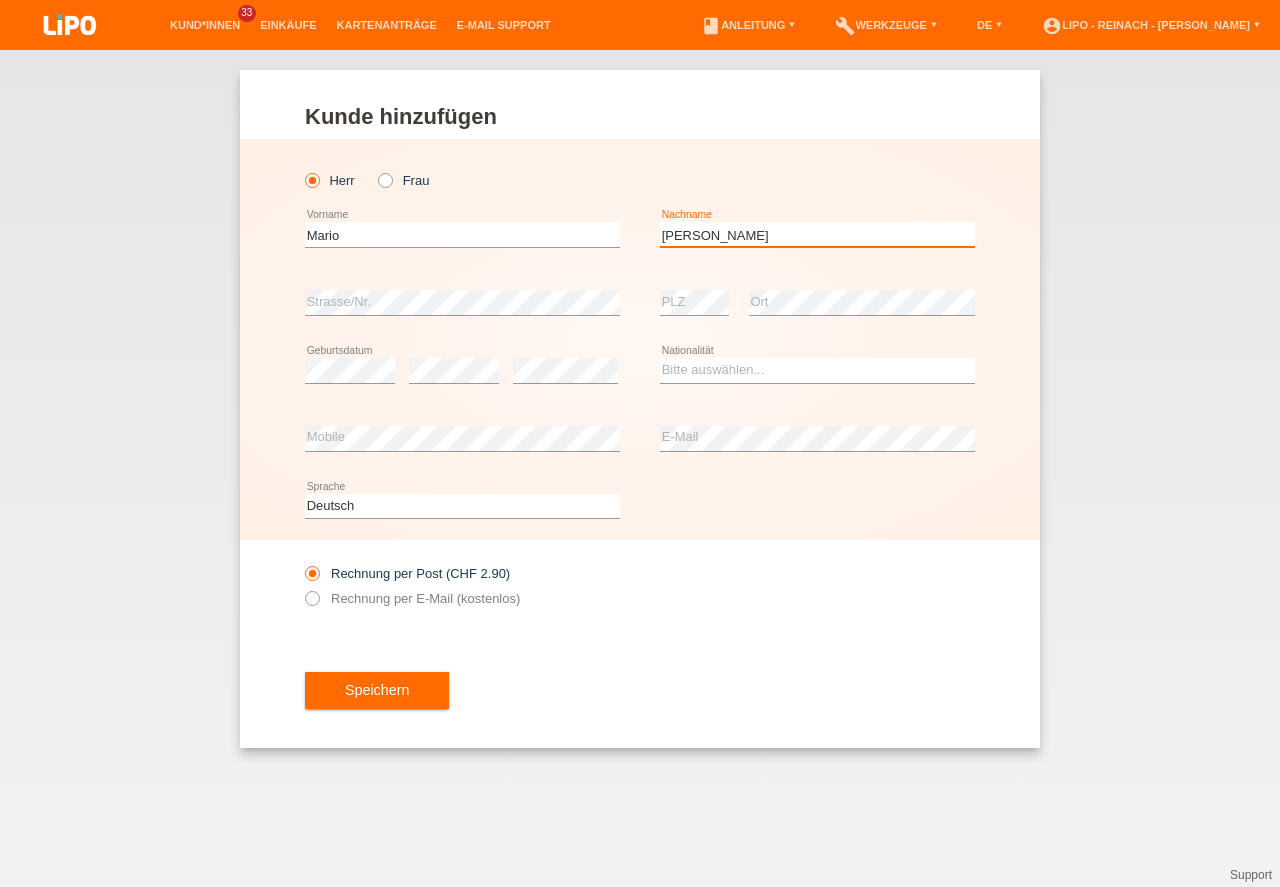 click on "Martinie" at bounding box center [817, 234] 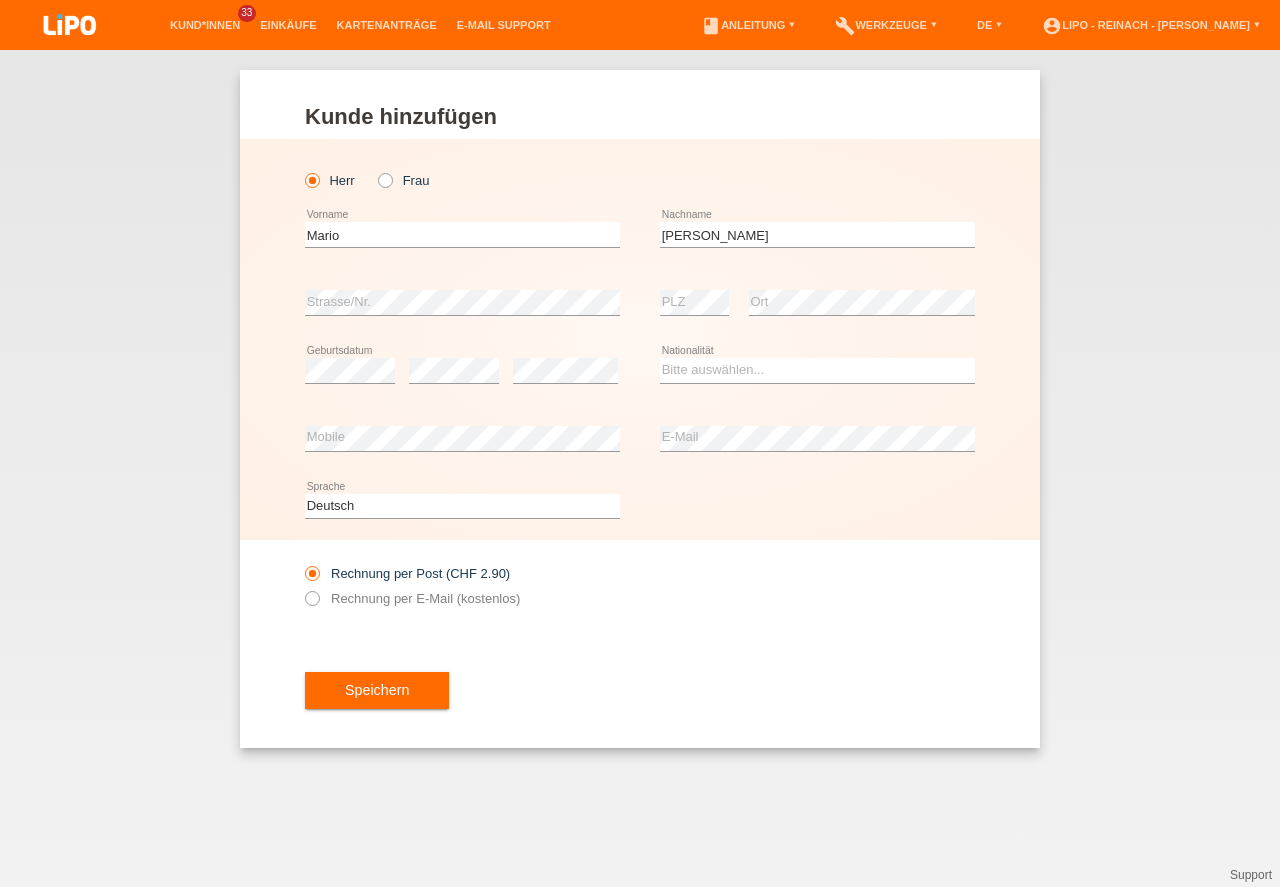click on "error
PLZ
error
Ort" at bounding box center [817, 303] 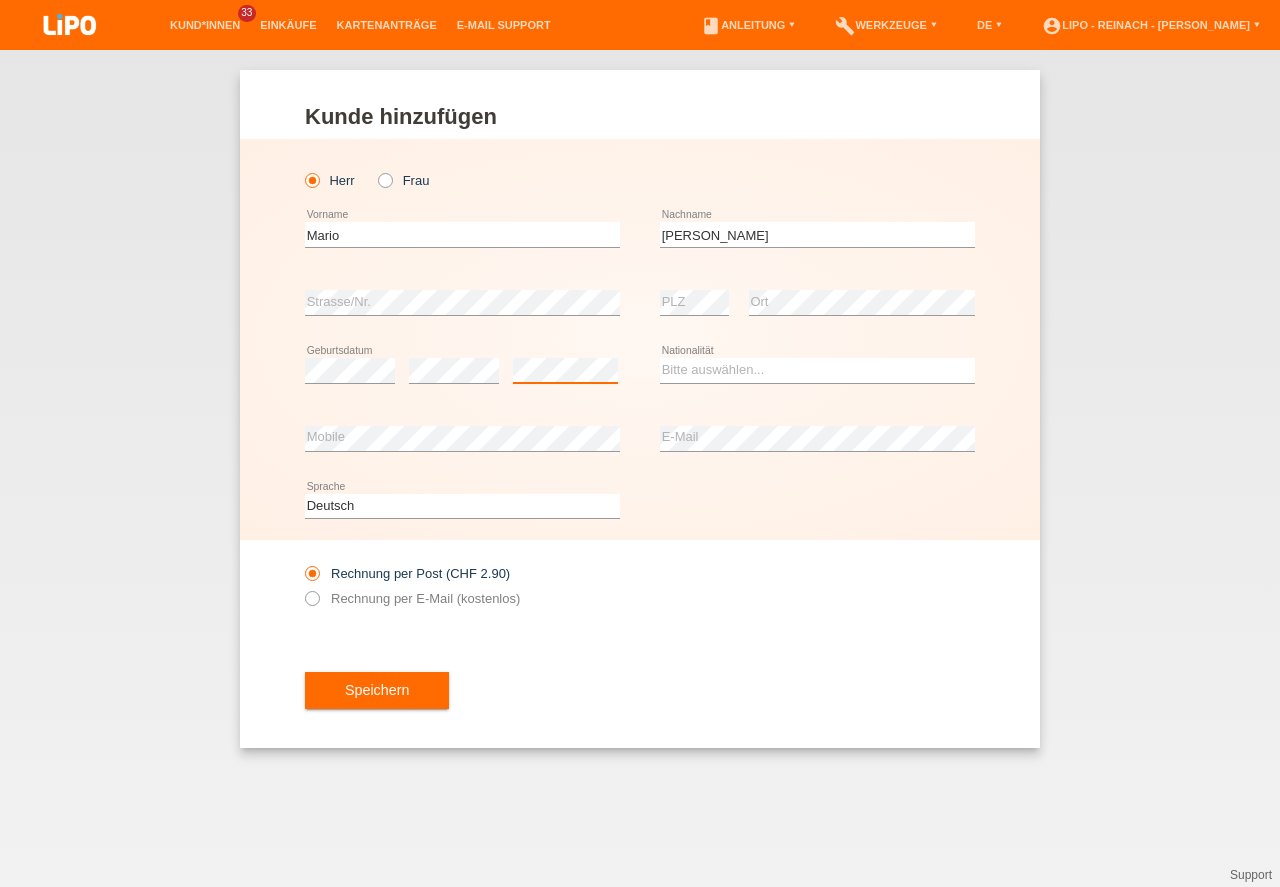 scroll, scrollTop: 0, scrollLeft: 0, axis: both 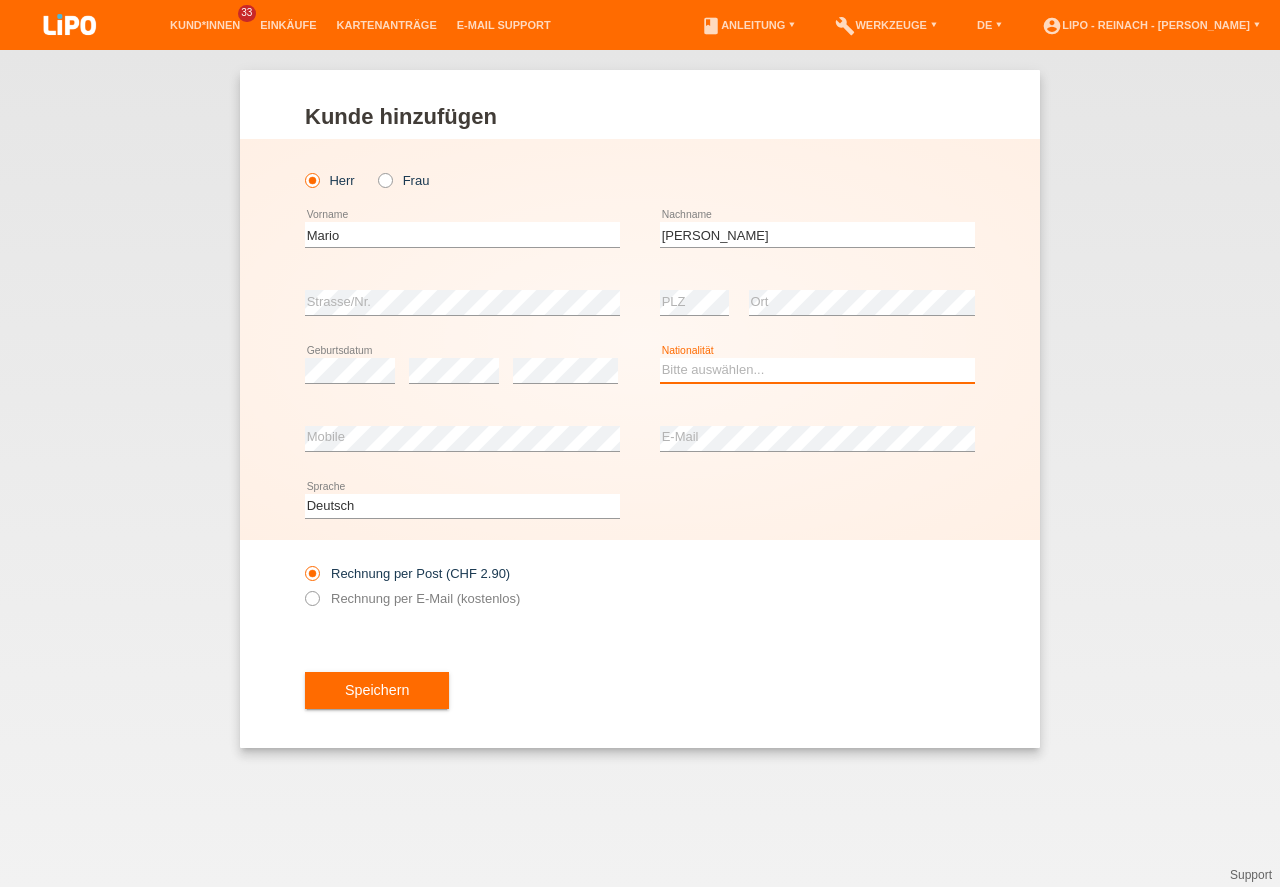 click on "Bitte auswählen...
Schweiz
Deutschland
Liechtenstein
Österreich
------------
Afghanistan
Ägypten
Åland
Albanien
Algerien" at bounding box center (817, 370) 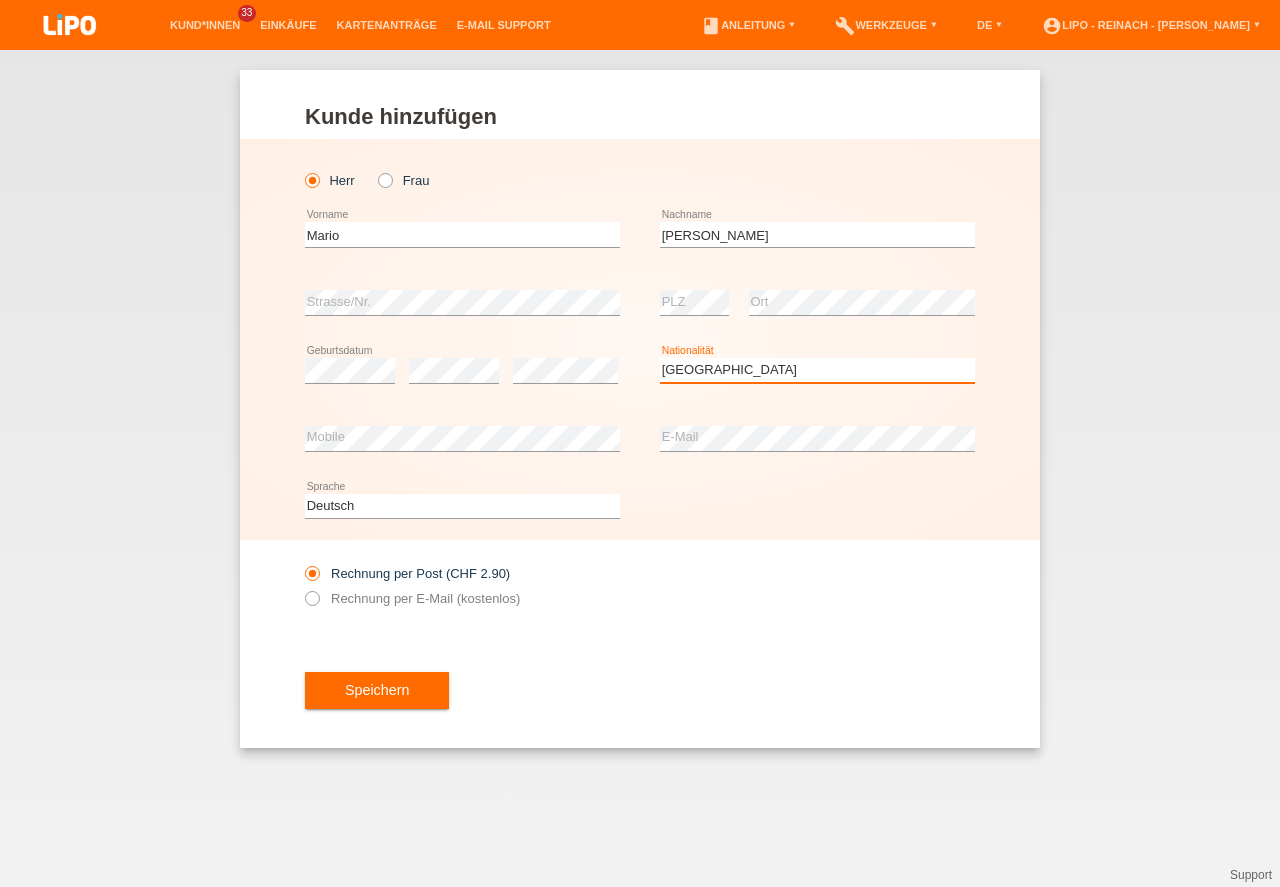 click on "Schweiz" at bounding box center (0, 0) 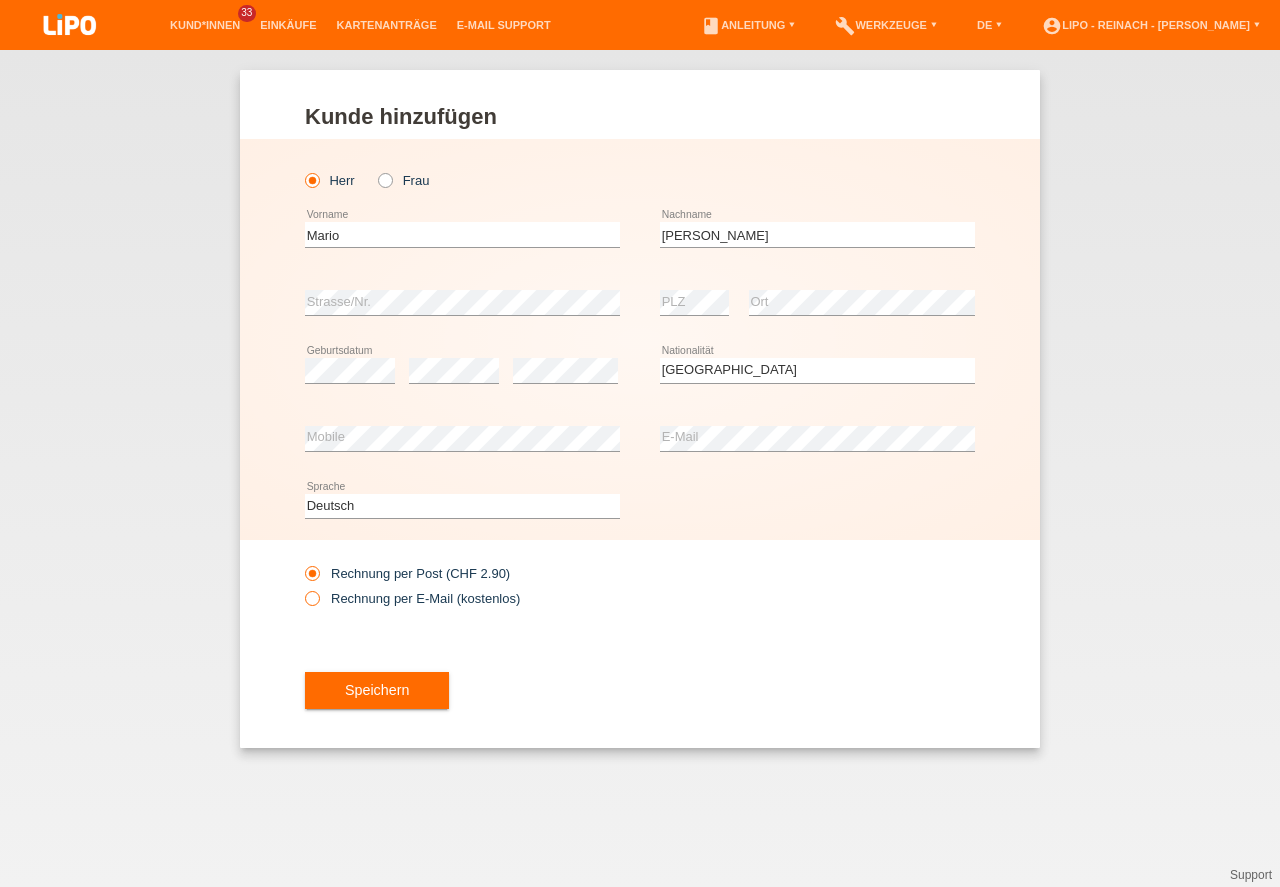 click at bounding box center (302, 588) 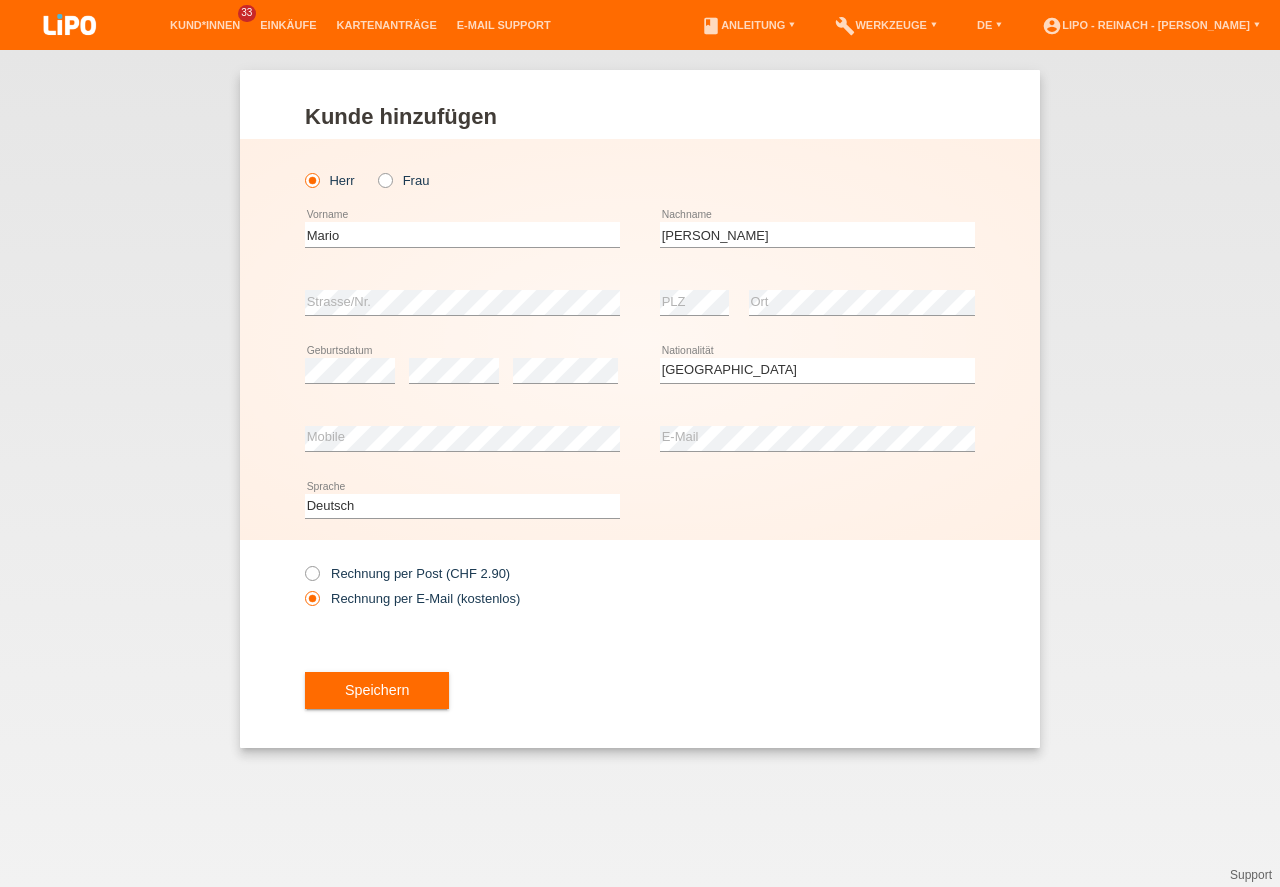 drag, startPoint x: 356, startPoint y: 684, endPoint x: 415, endPoint y: 684, distance: 59 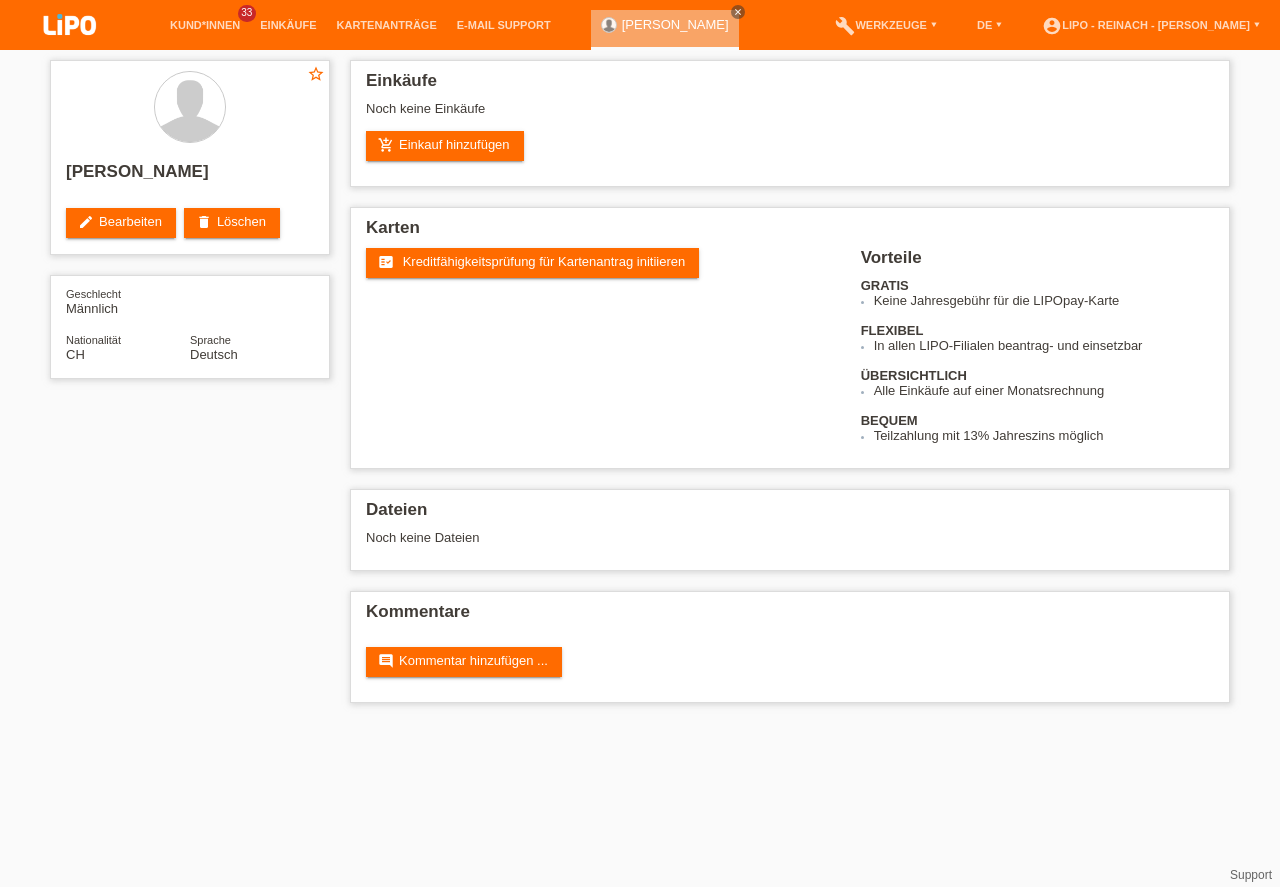 scroll, scrollTop: 0, scrollLeft: 0, axis: both 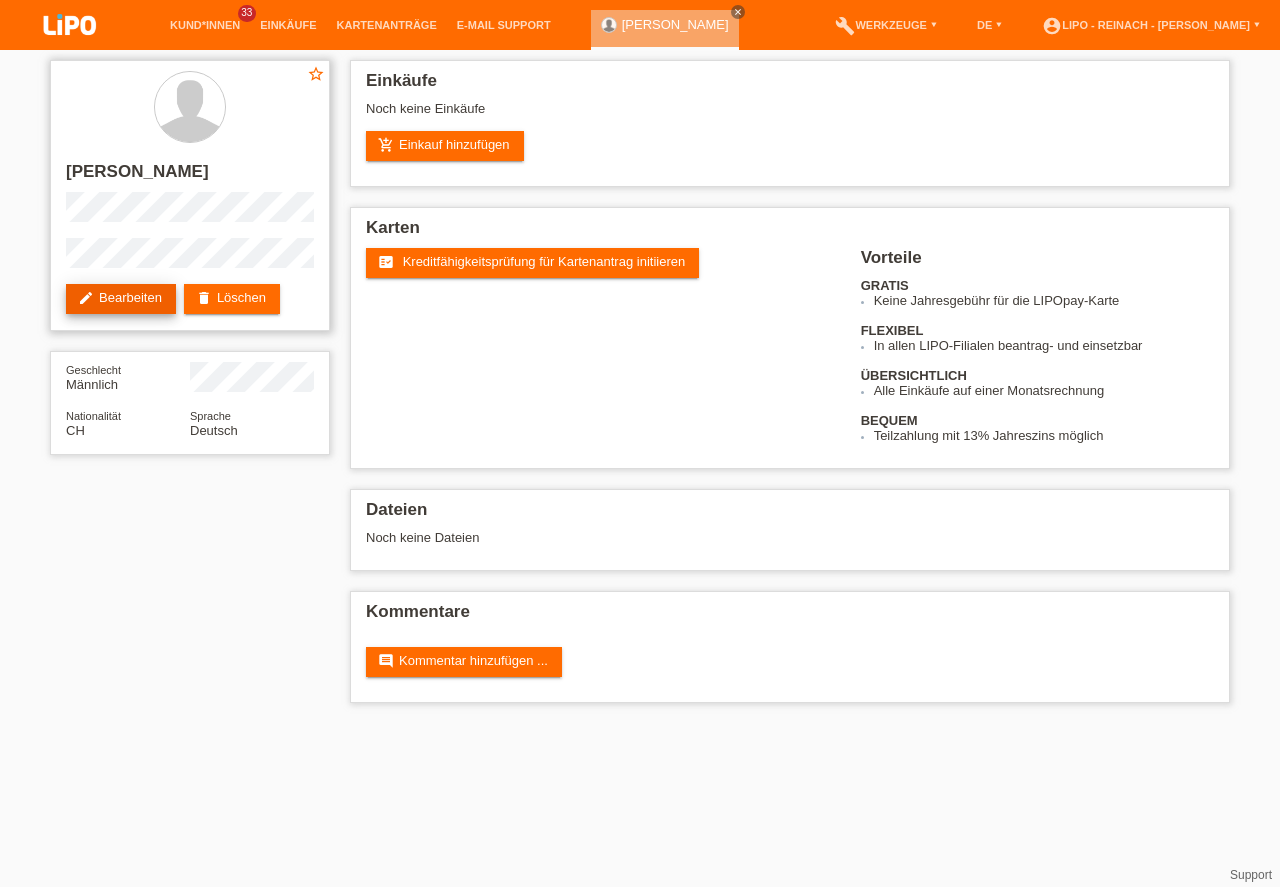 click on "edit  Bearbeiten" at bounding box center (121, 299) 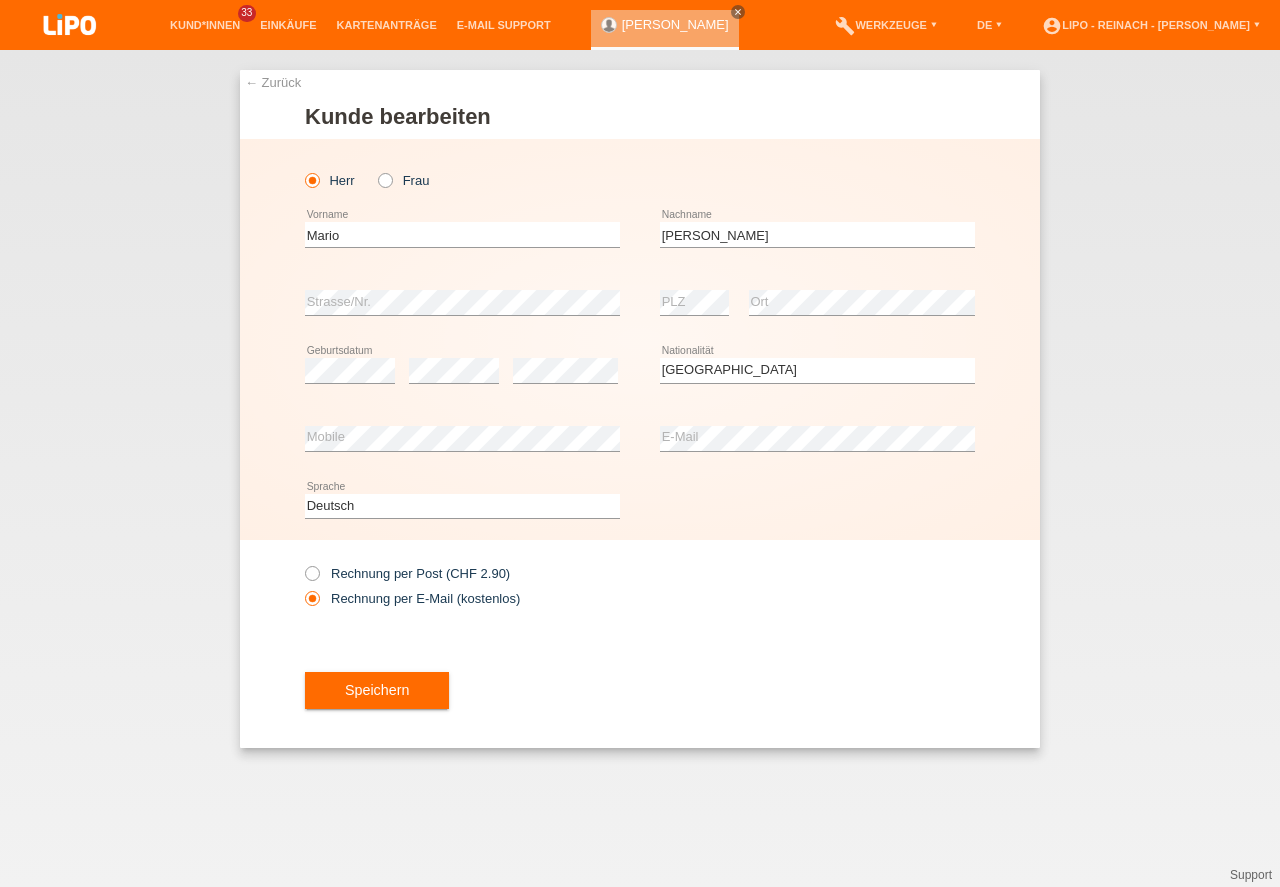 select on "CH" 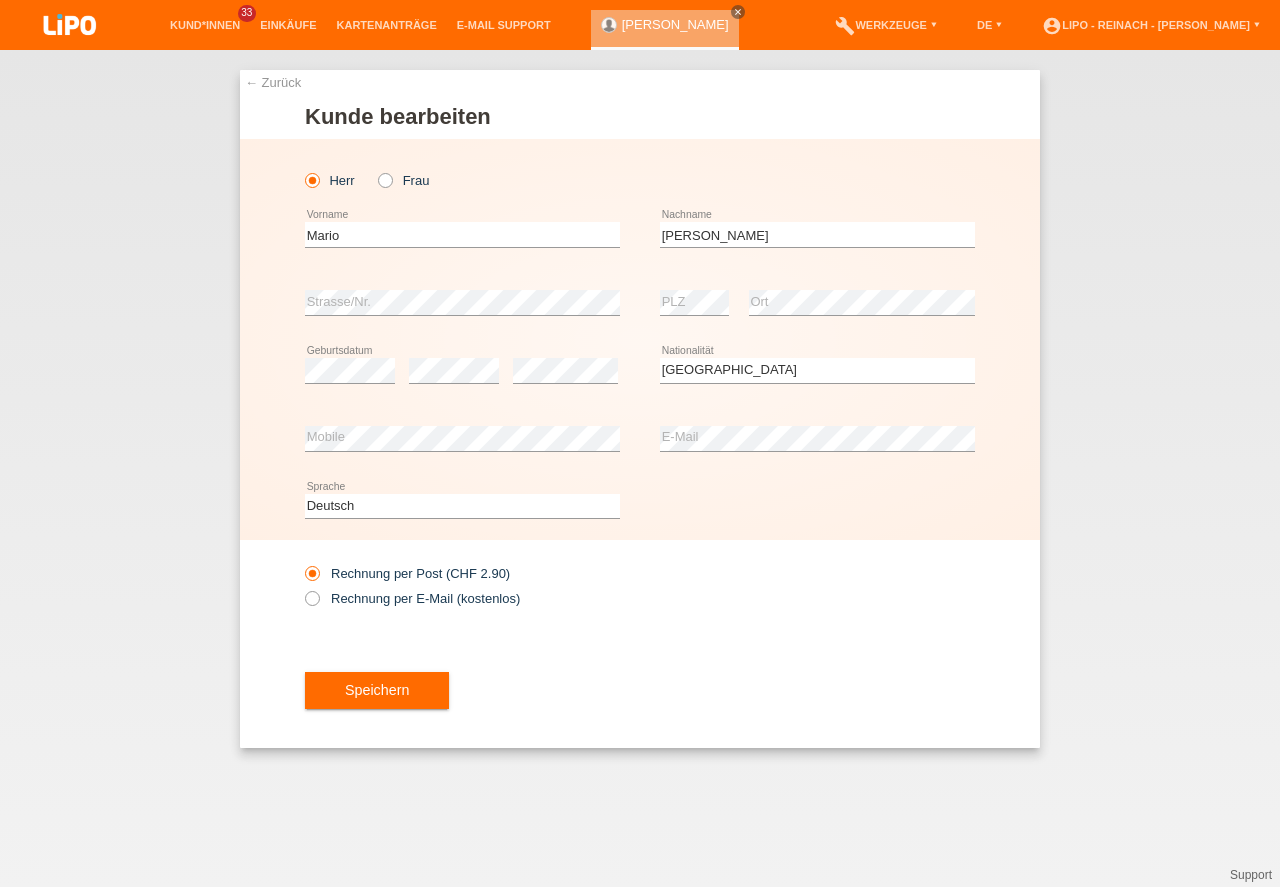 scroll, scrollTop: 0, scrollLeft: 0, axis: both 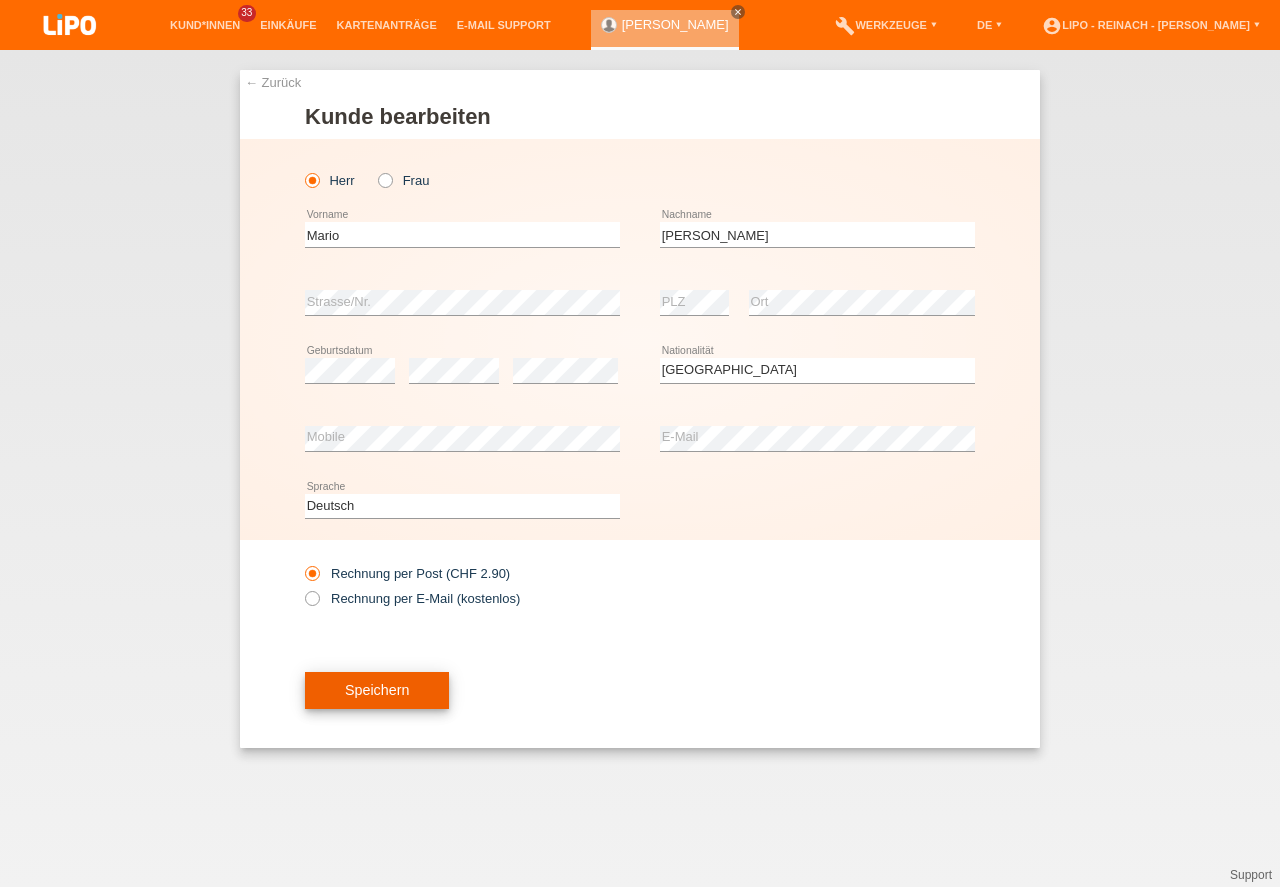 click on "Speichern" at bounding box center (377, 691) 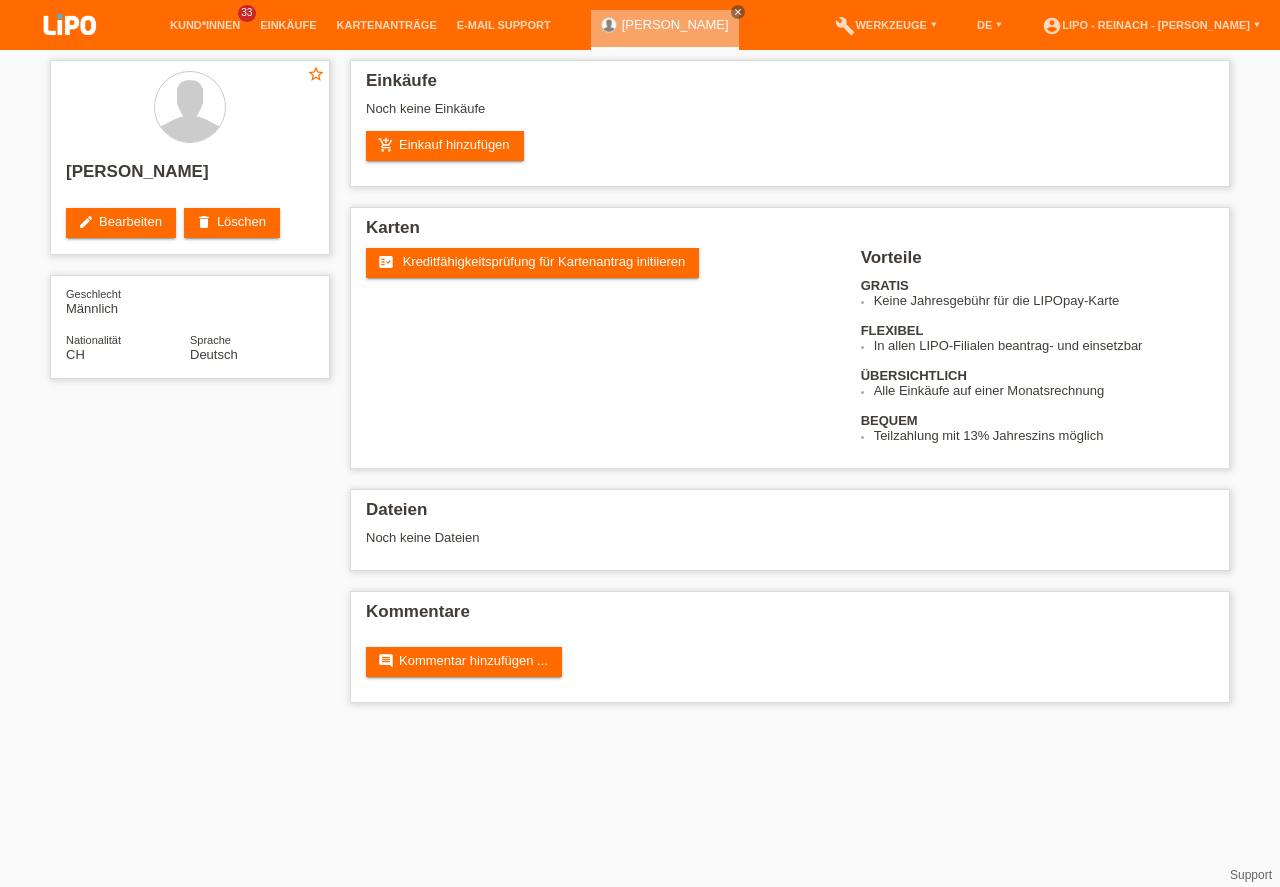 scroll, scrollTop: 0, scrollLeft: 0, axis: both 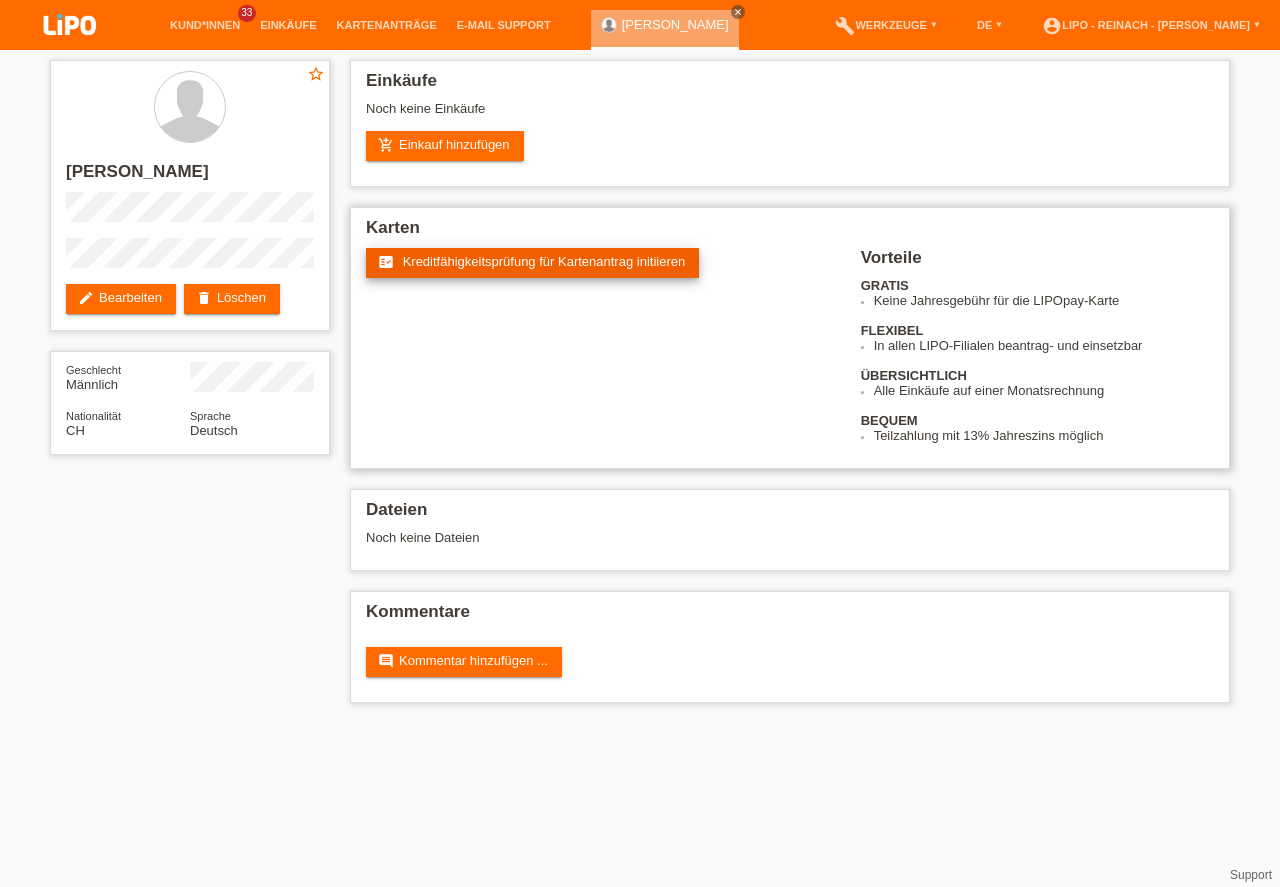 click on "Kreditfähigkeitsprüfung für Kartenantrag initiieren" at bounding box center [544, 261] 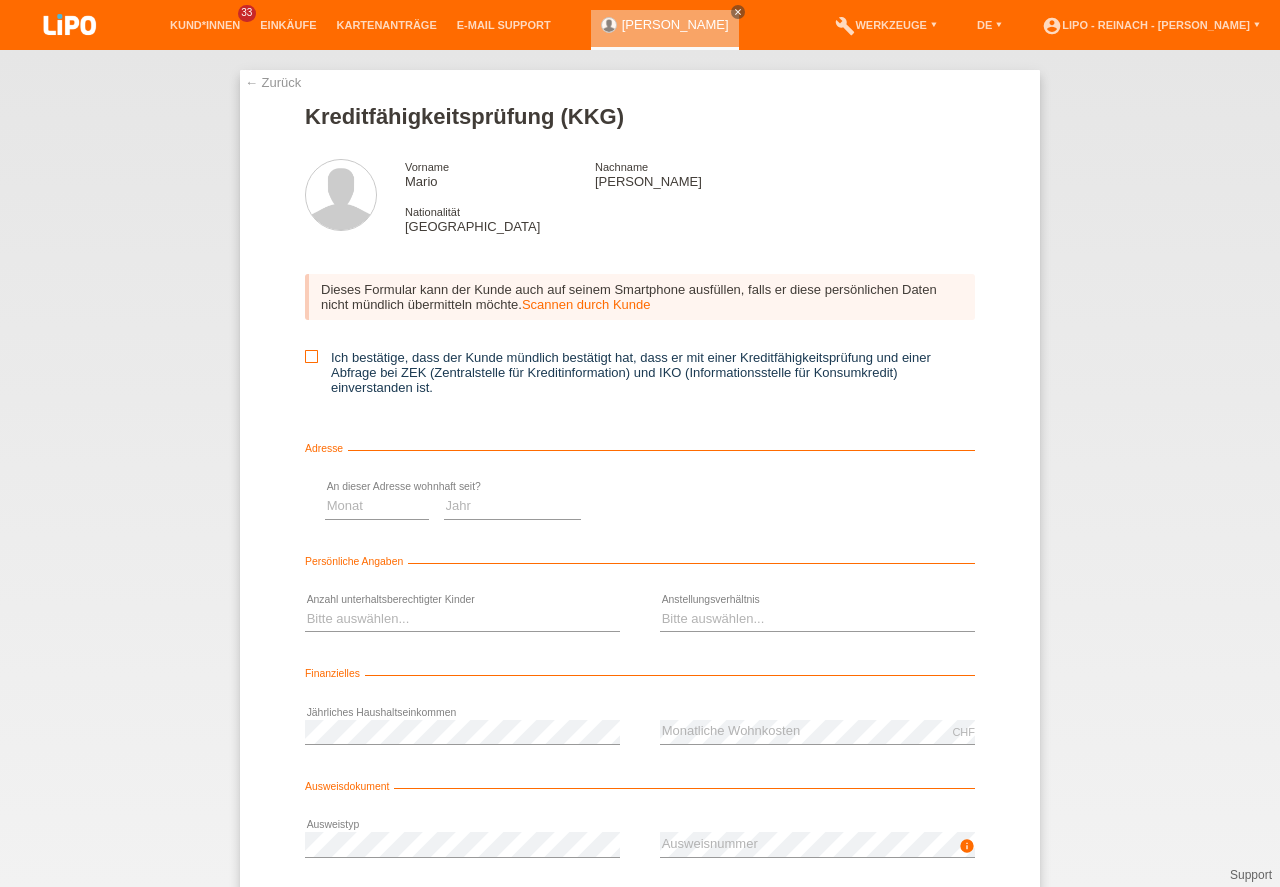 scroll, scrollTop: 0, scrollLeft: 0, axis: both 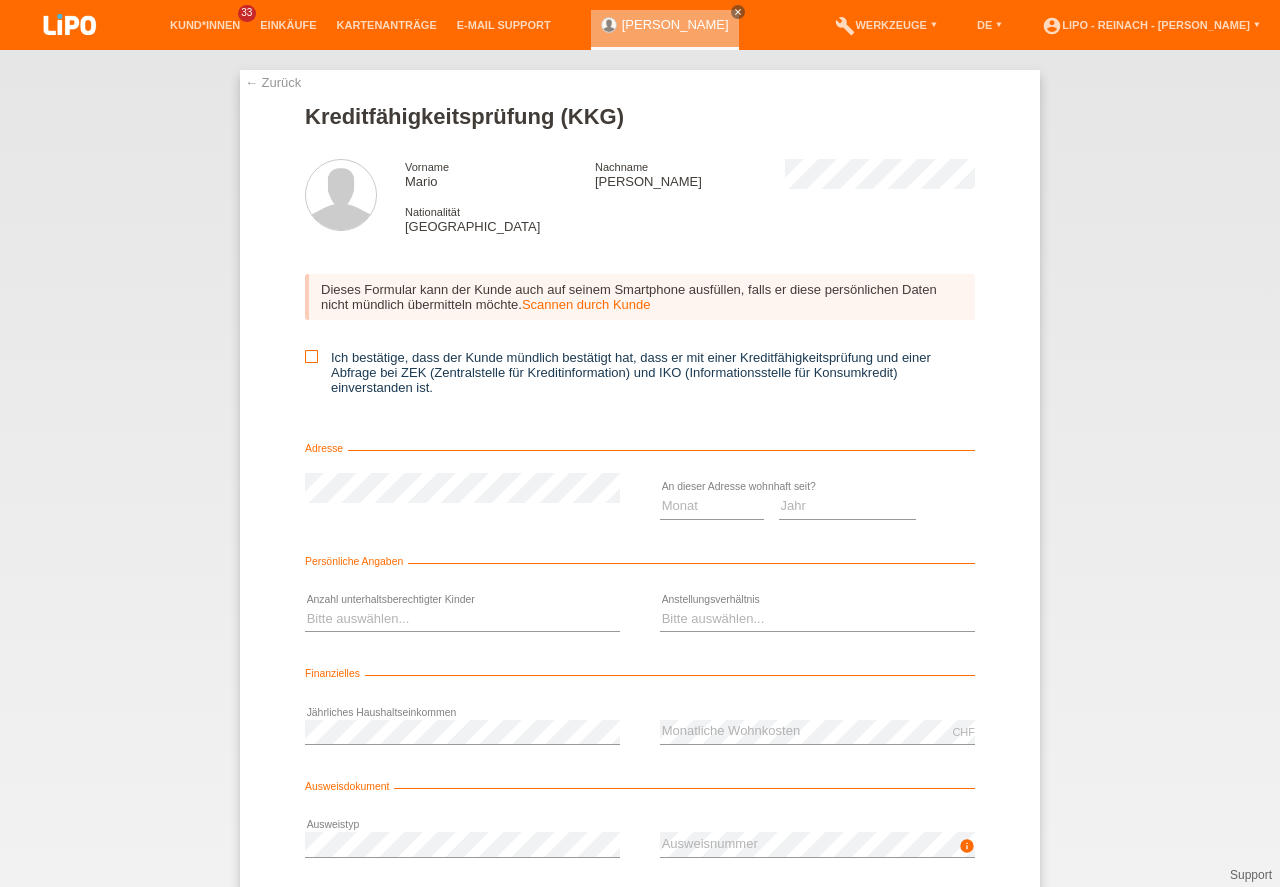 click at bounding box center [311, 356] 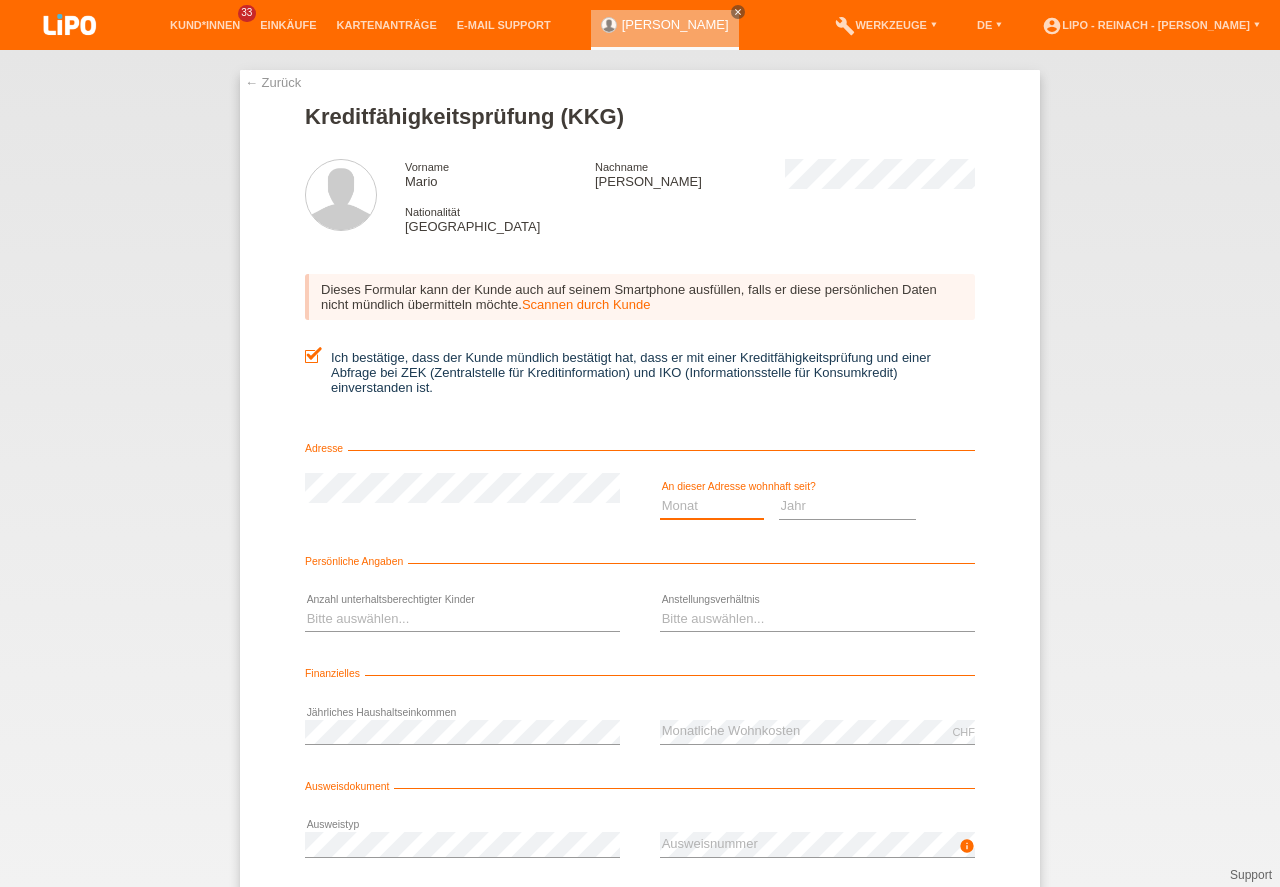 click on "Monat
01
02
03
04
05
06
07
08
09
10" at bounding box center [712, 506] 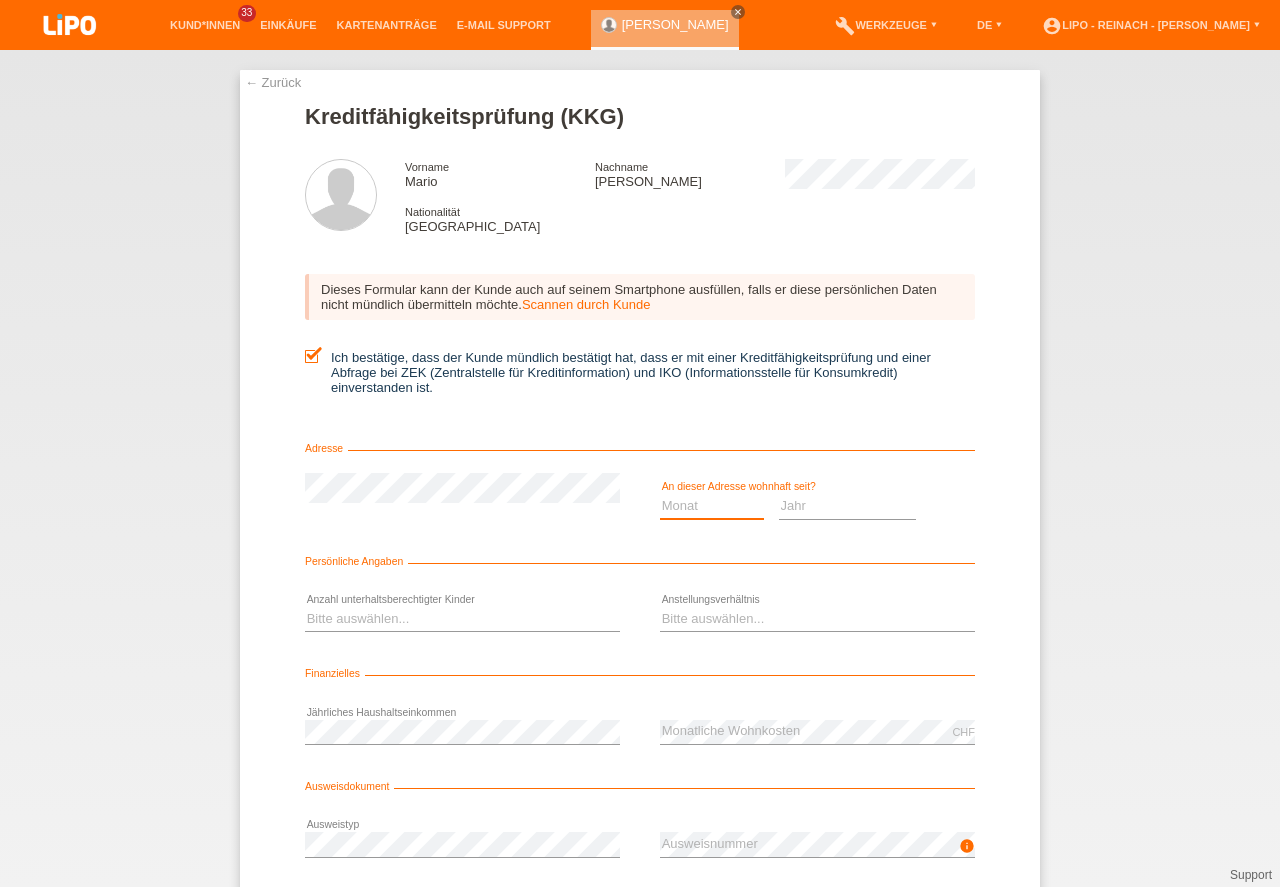 select on "01" 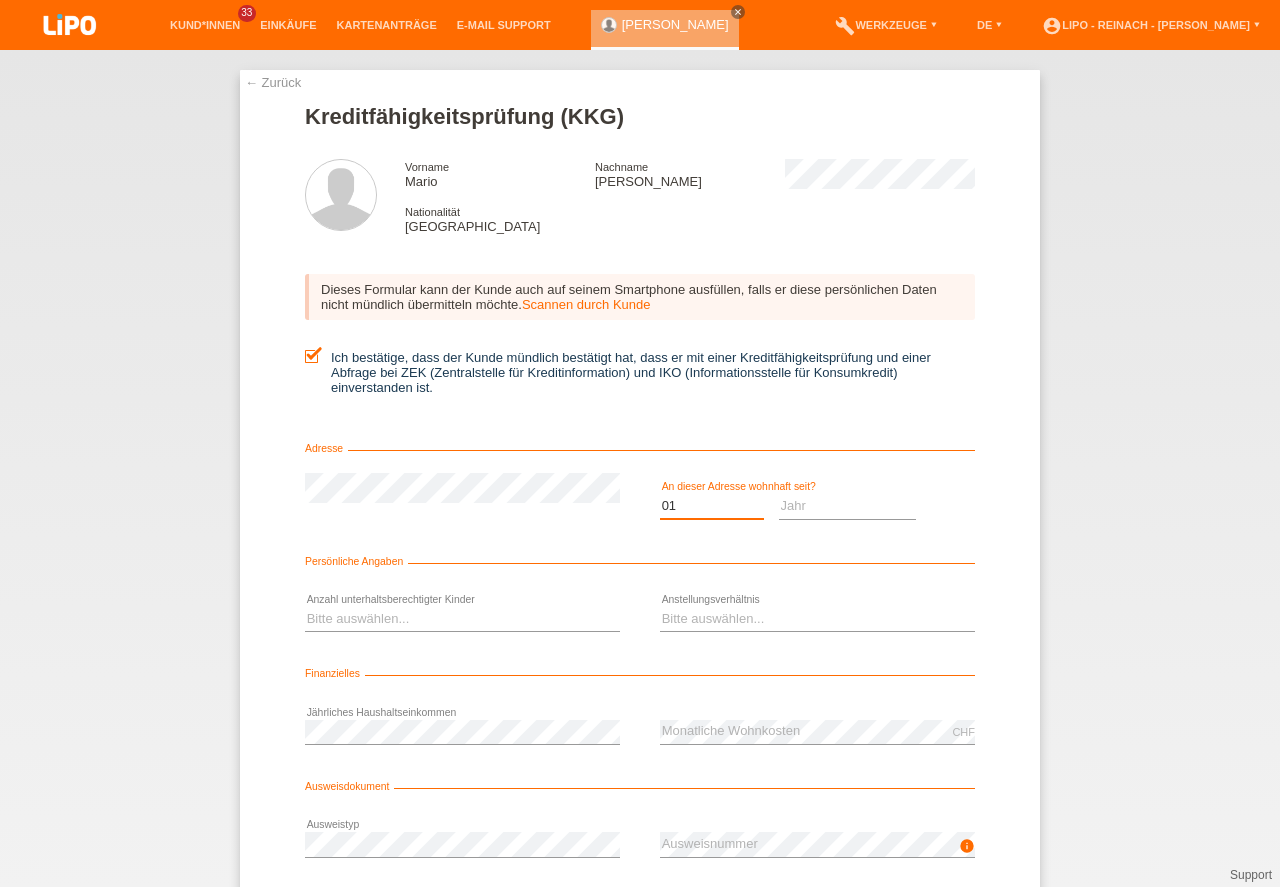 click on "01" at bounding box center (0, 0) 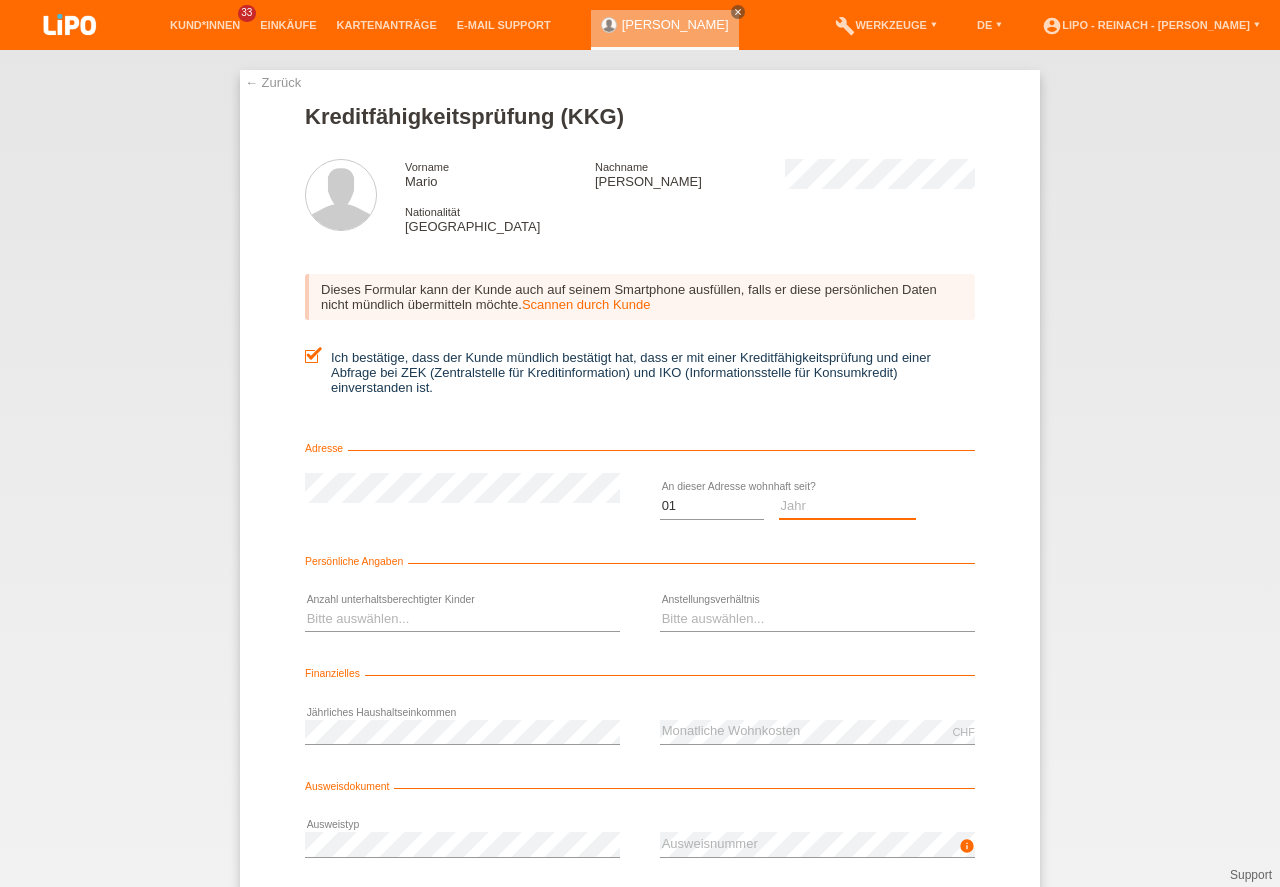 click on "Jahr
2025
2024
2023
2022
2021
2020
2019
2018
2017
2016 2015 2014 2013 2012 2011 2010 2009 2008 2007 2006 2005 2004 2003" at bounding box center (848, 506) 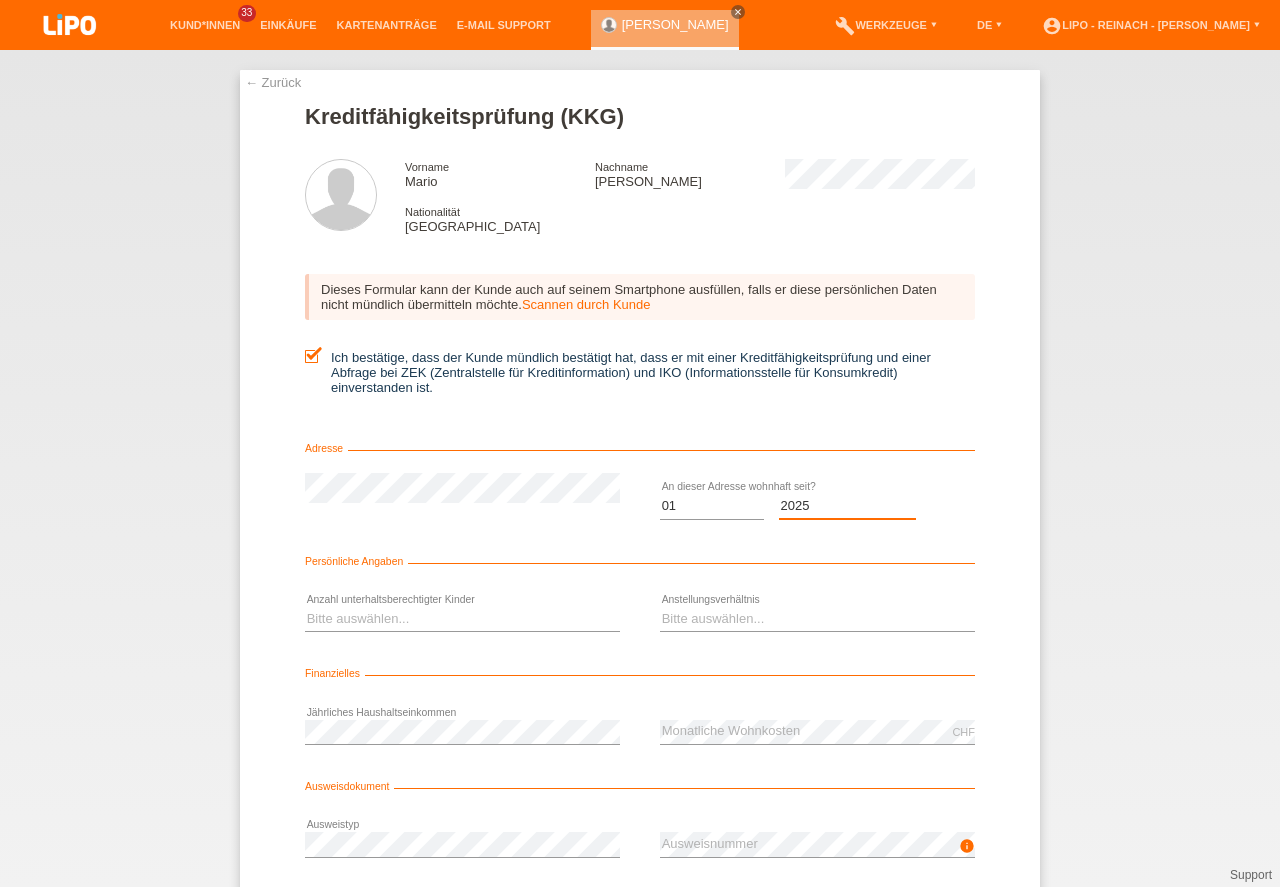 click on "Monat
01
02
03
04
05
06
07
08
09
10" at bounding box center [712, 506] 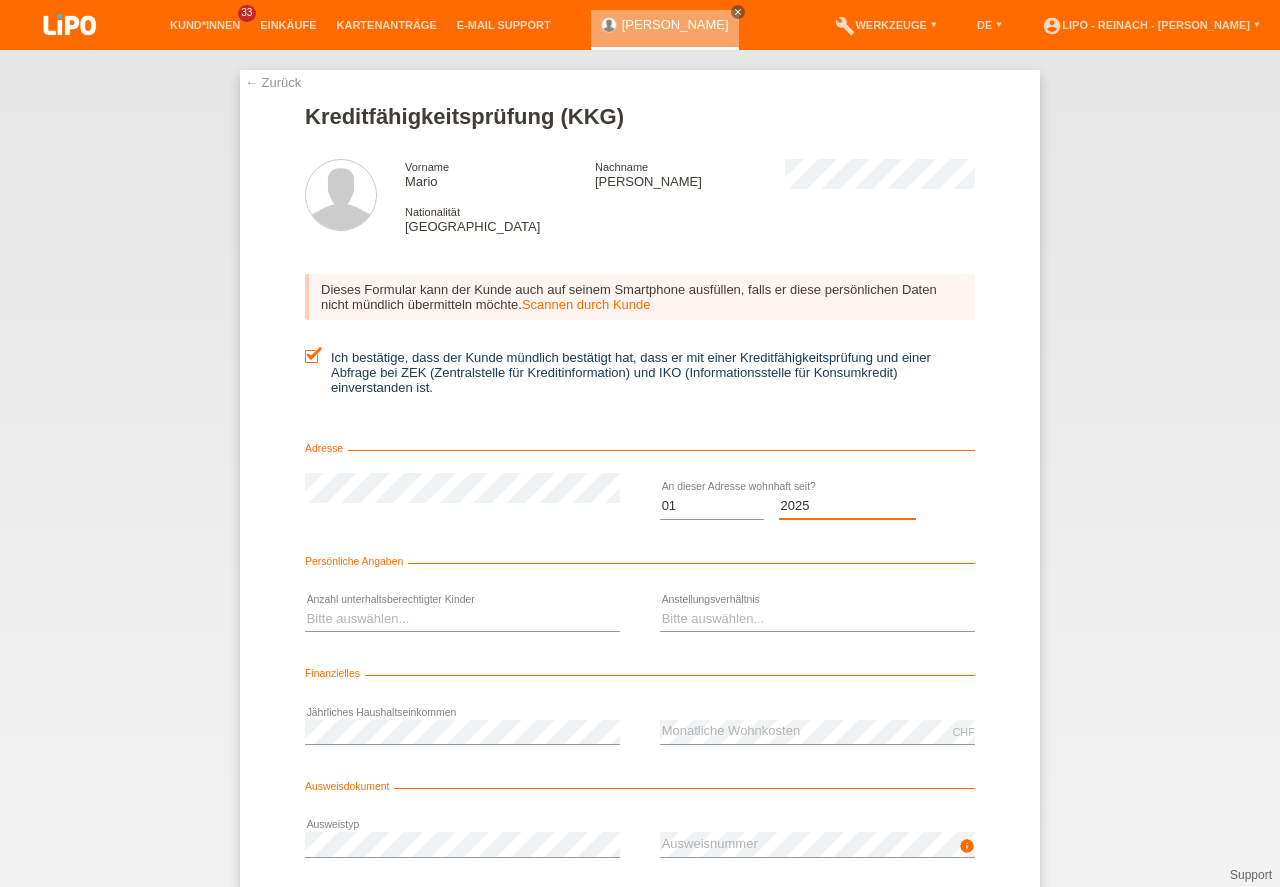 select on "2025" 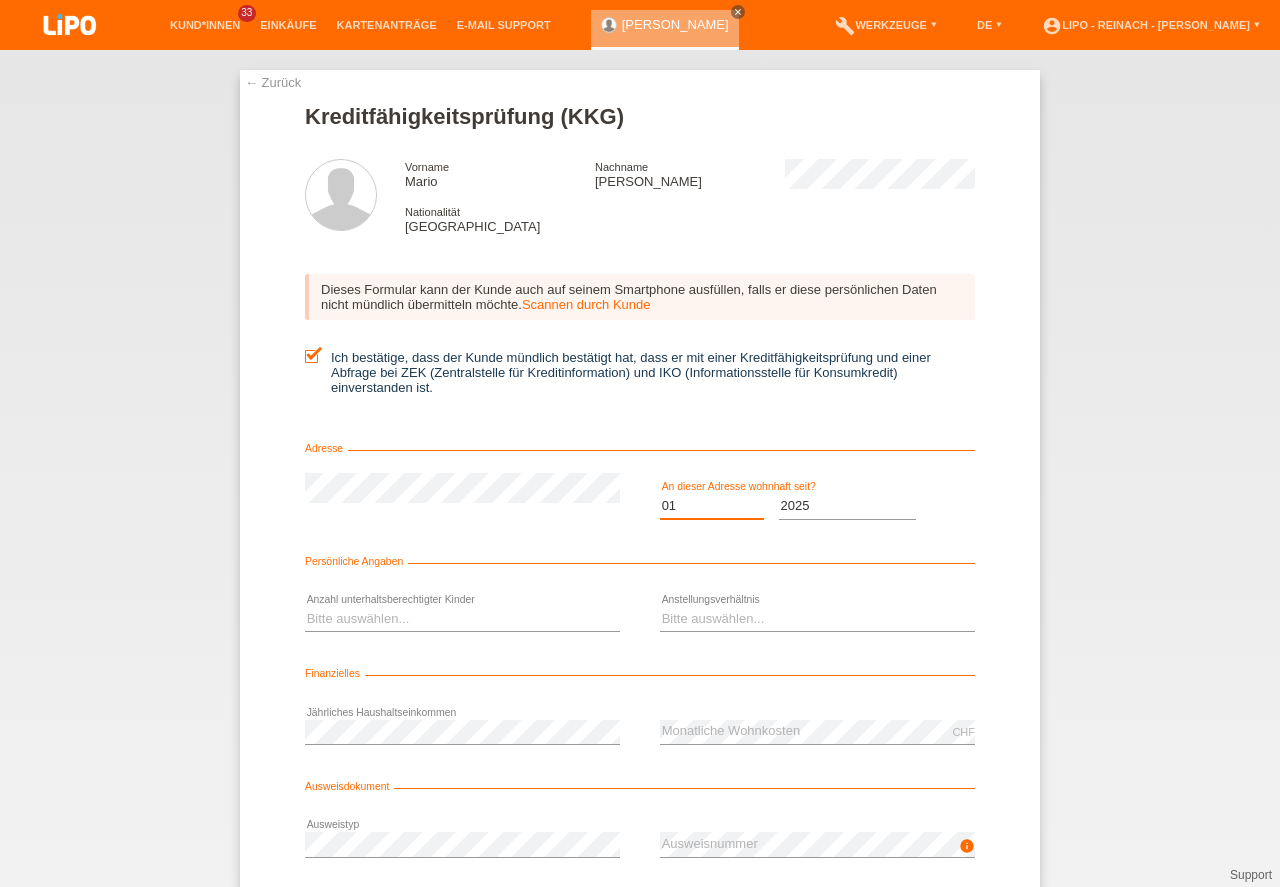 click on "Monat
01
02
03
04
05
06
07
08
09
10" at bounding box center (712, 506) 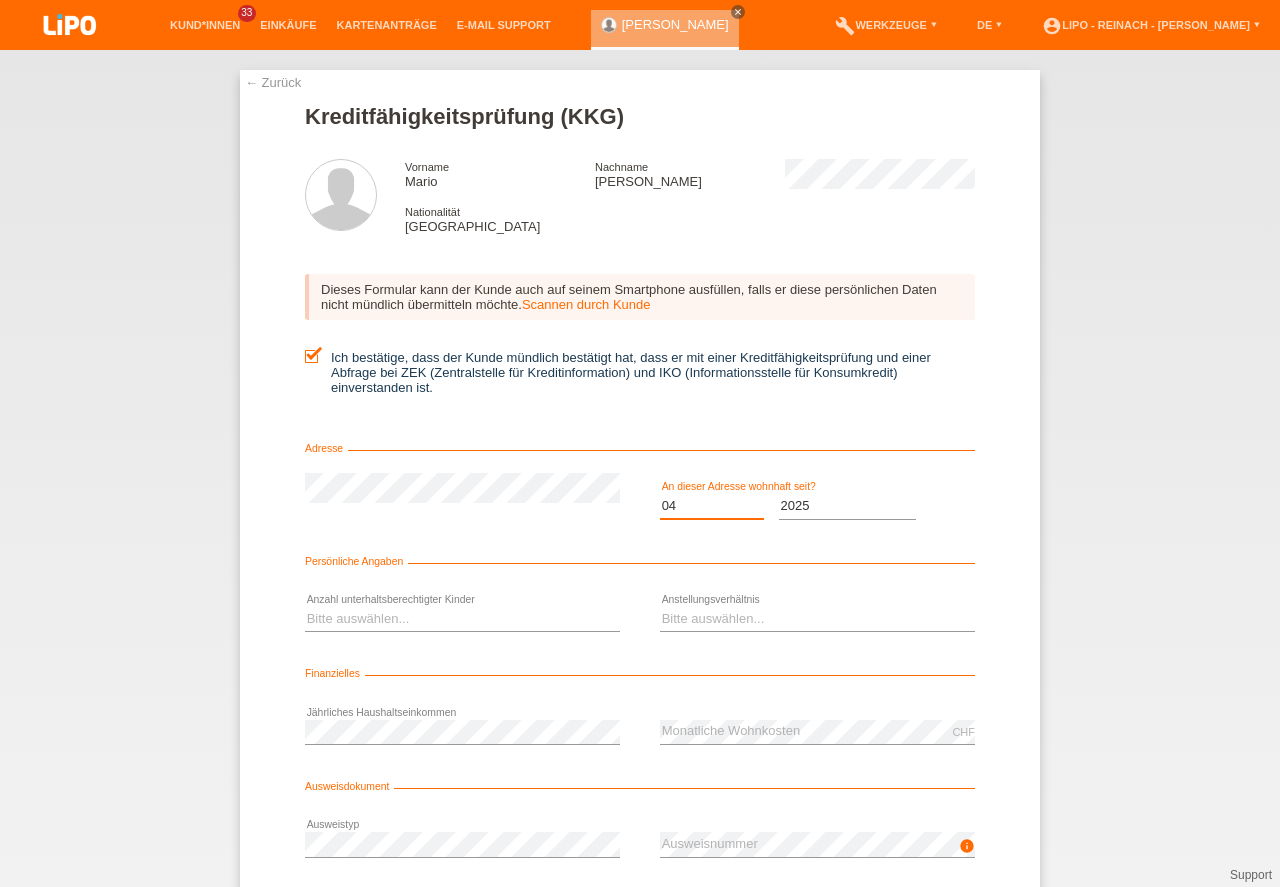click on "04" at bounding box center (0, 0) 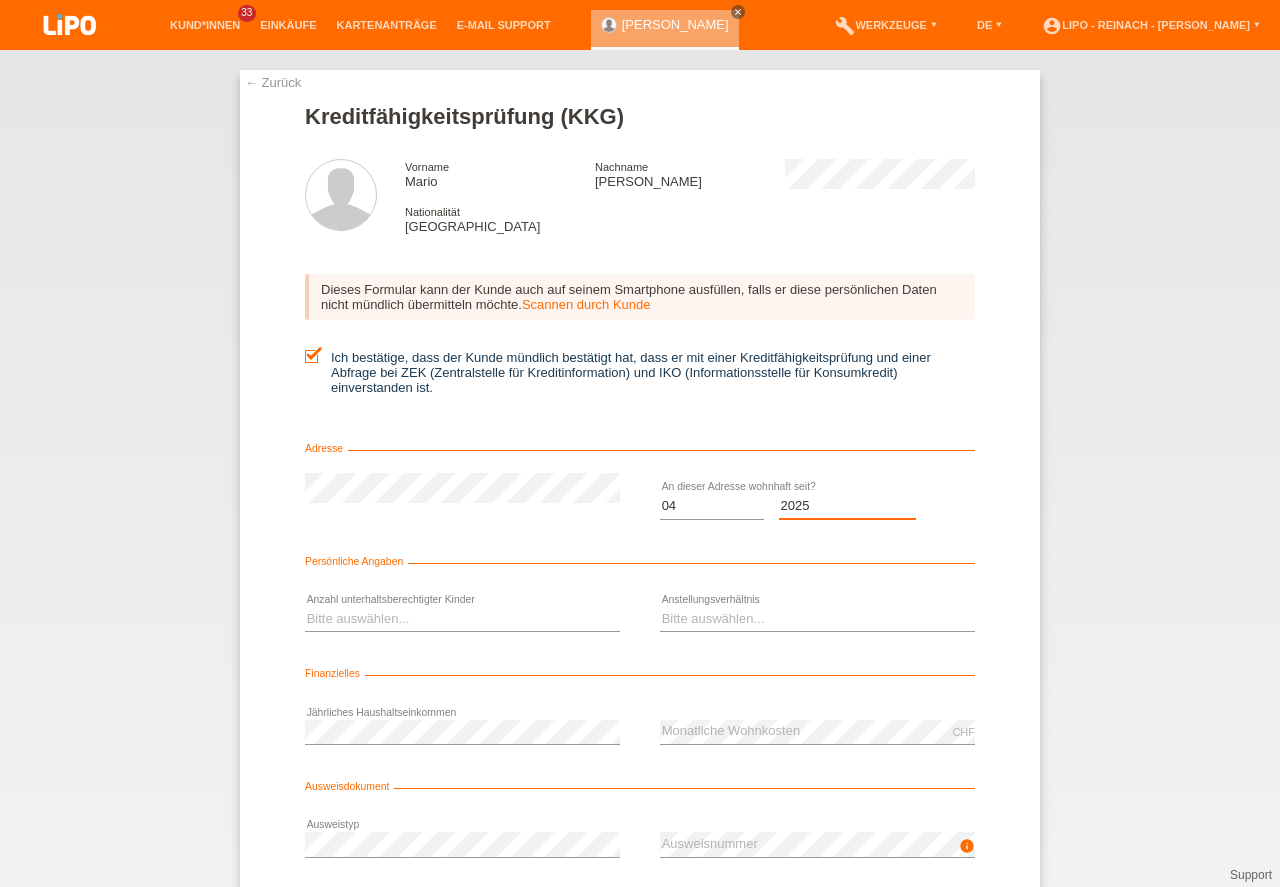 click on "Jahr
2025
2024
2023
2022
2021
2020
2019
2018
2017
2016 2015 2014 2013 2012 2011 2010 2009 2008 2007 2006 2005 2004 2003" at bounding box center [848, 506] 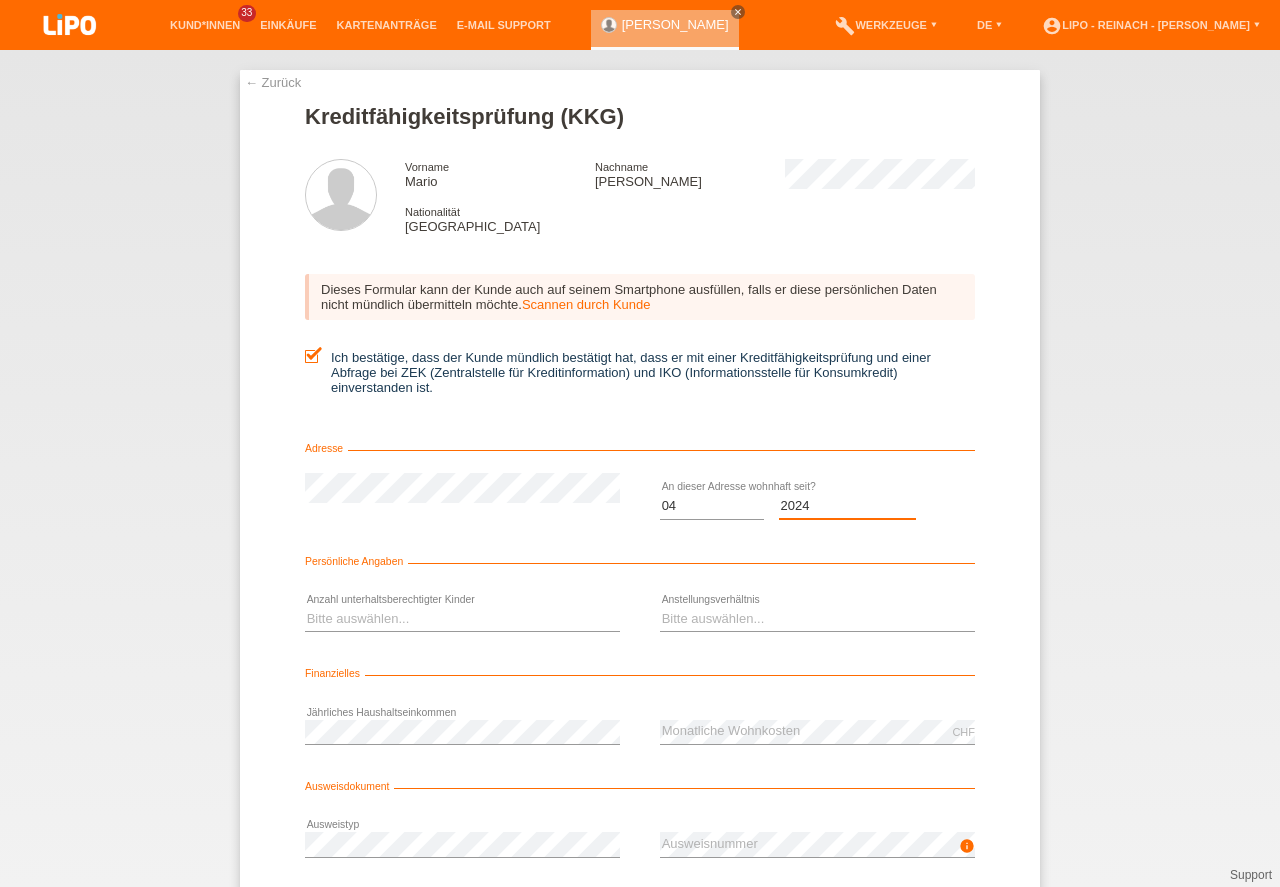 click on "Jahr
2025
2024
2023
2022
2021
2020
2019
2018
2017
2016 2015 2014 2013 2012 2011 2010 2009 2008 2007 2006 2005 2004 2003" at bounding box center (848, 506) 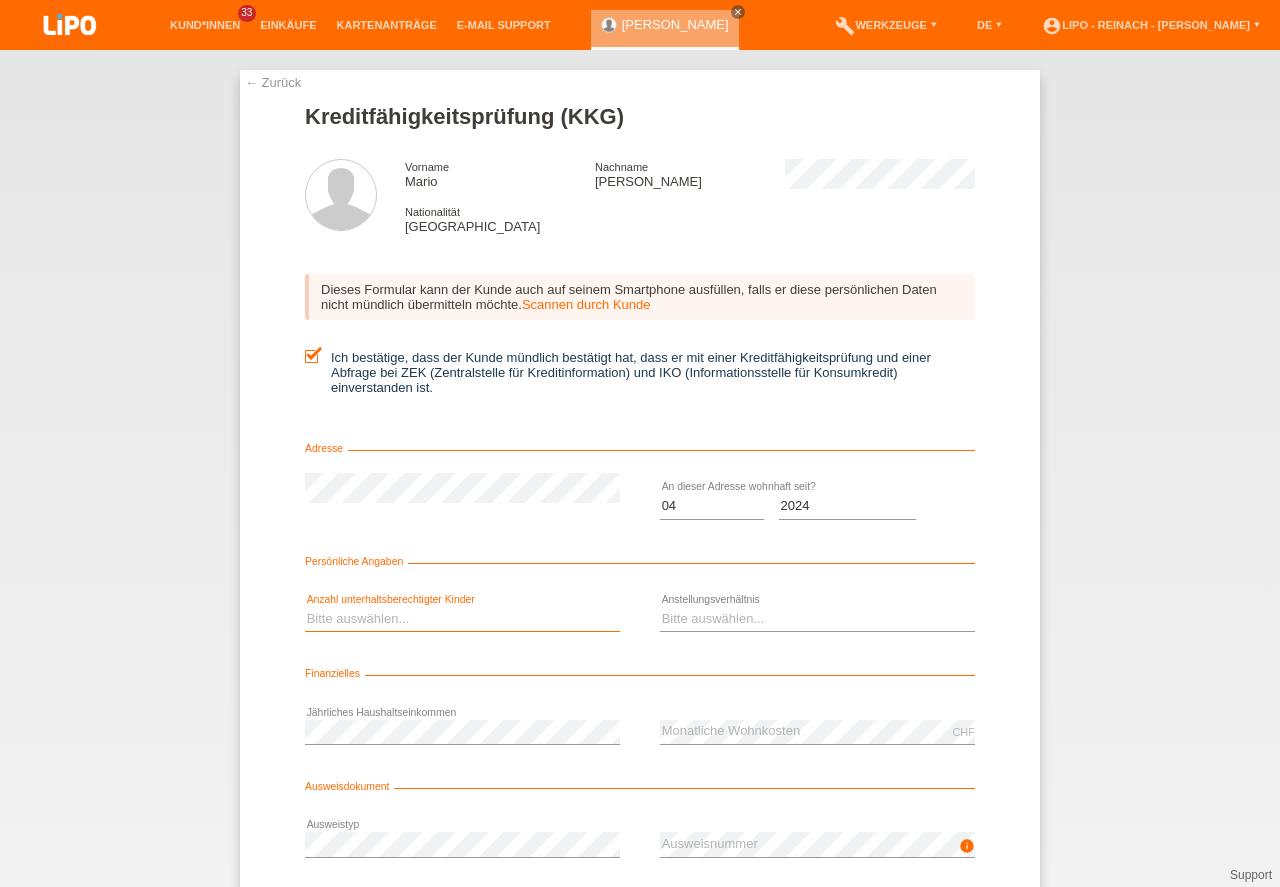 click on "Bitte auswählen...
0
1
2
3
4
5
6
7
8
9" at bounding box center (462, 619) 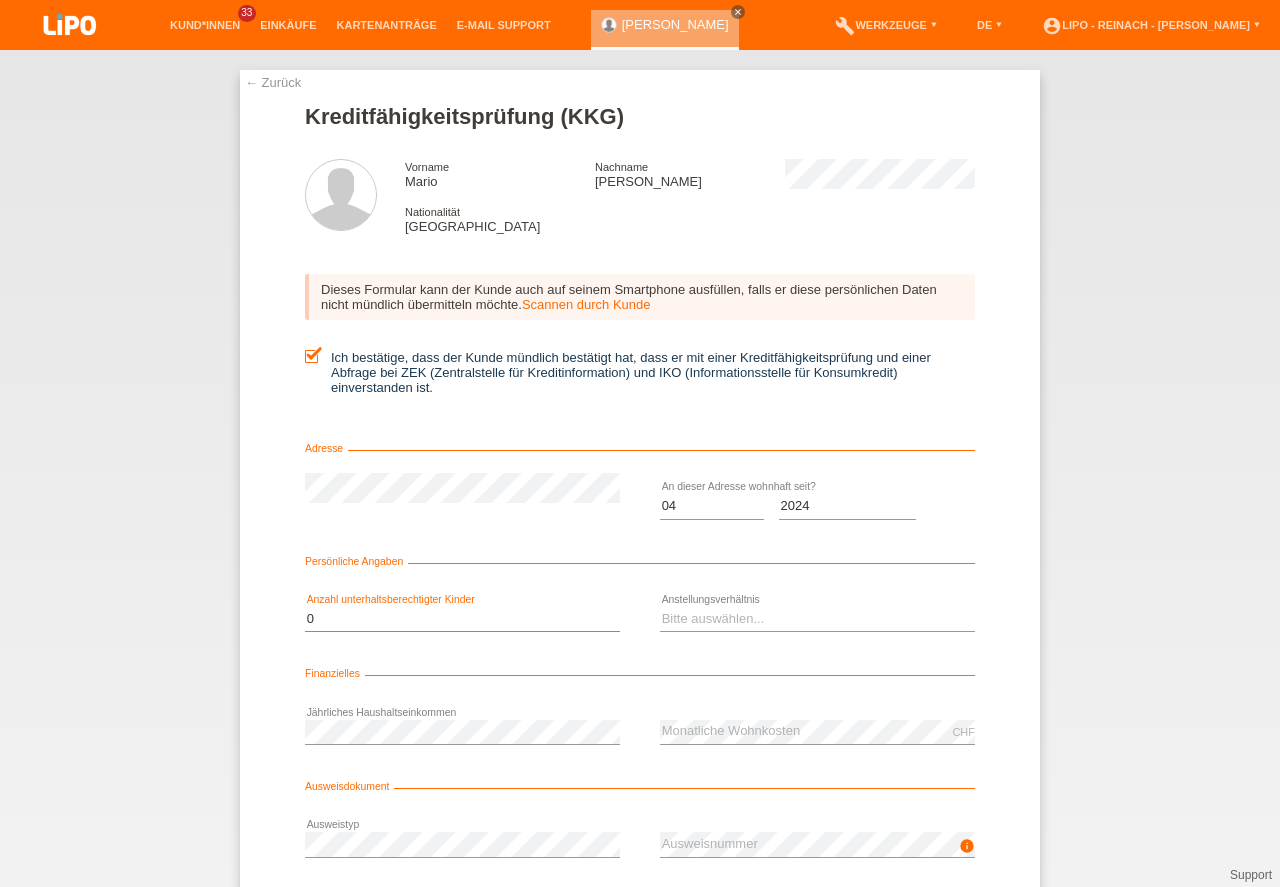 click on "0" at bounding box center [0, 0] 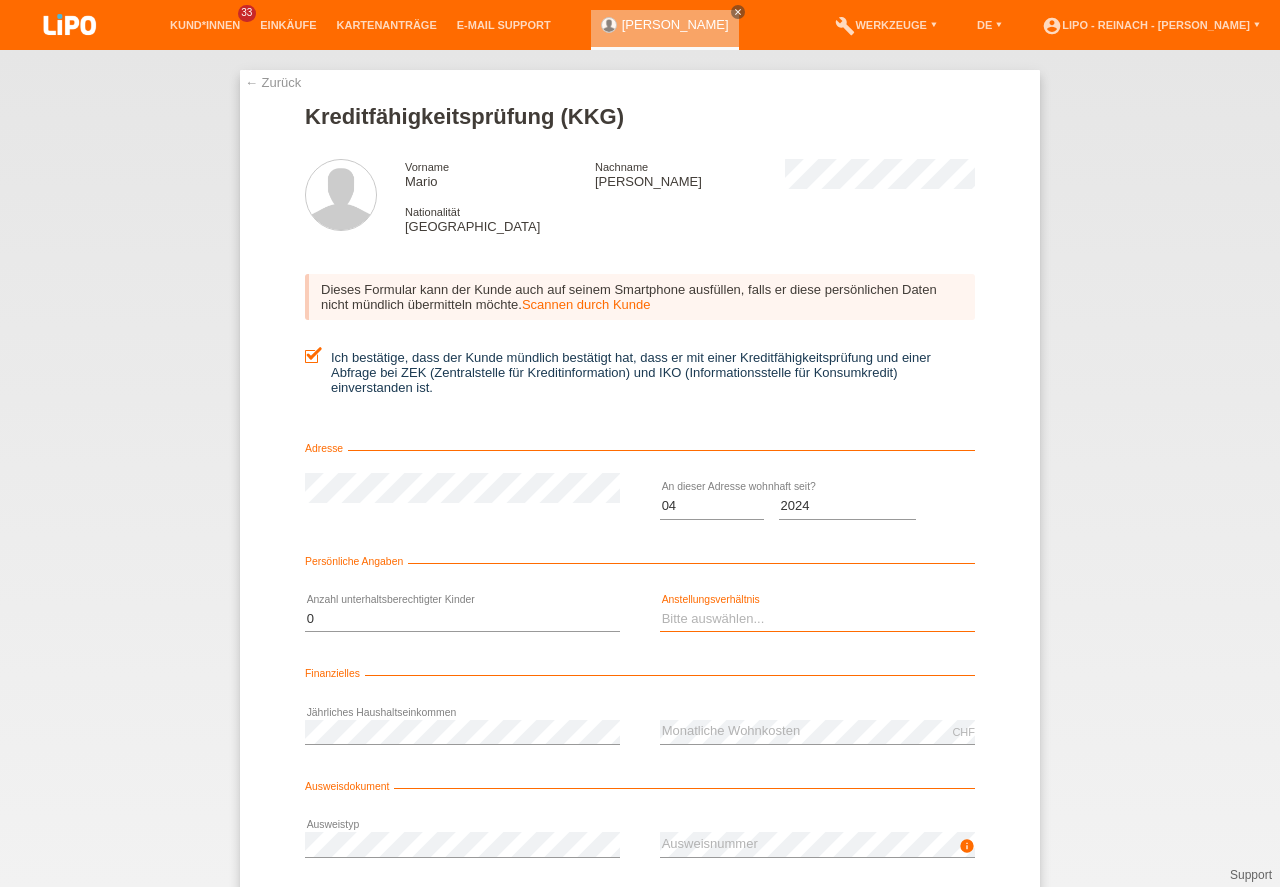 click on "Bitte auswählen...
Unbefristet
Befristet
Lehrling/Student
Pensioniert
Nicht arbeitstätig
Hausfrau/-mann
Selbständig" at bounding box center (817, 619) 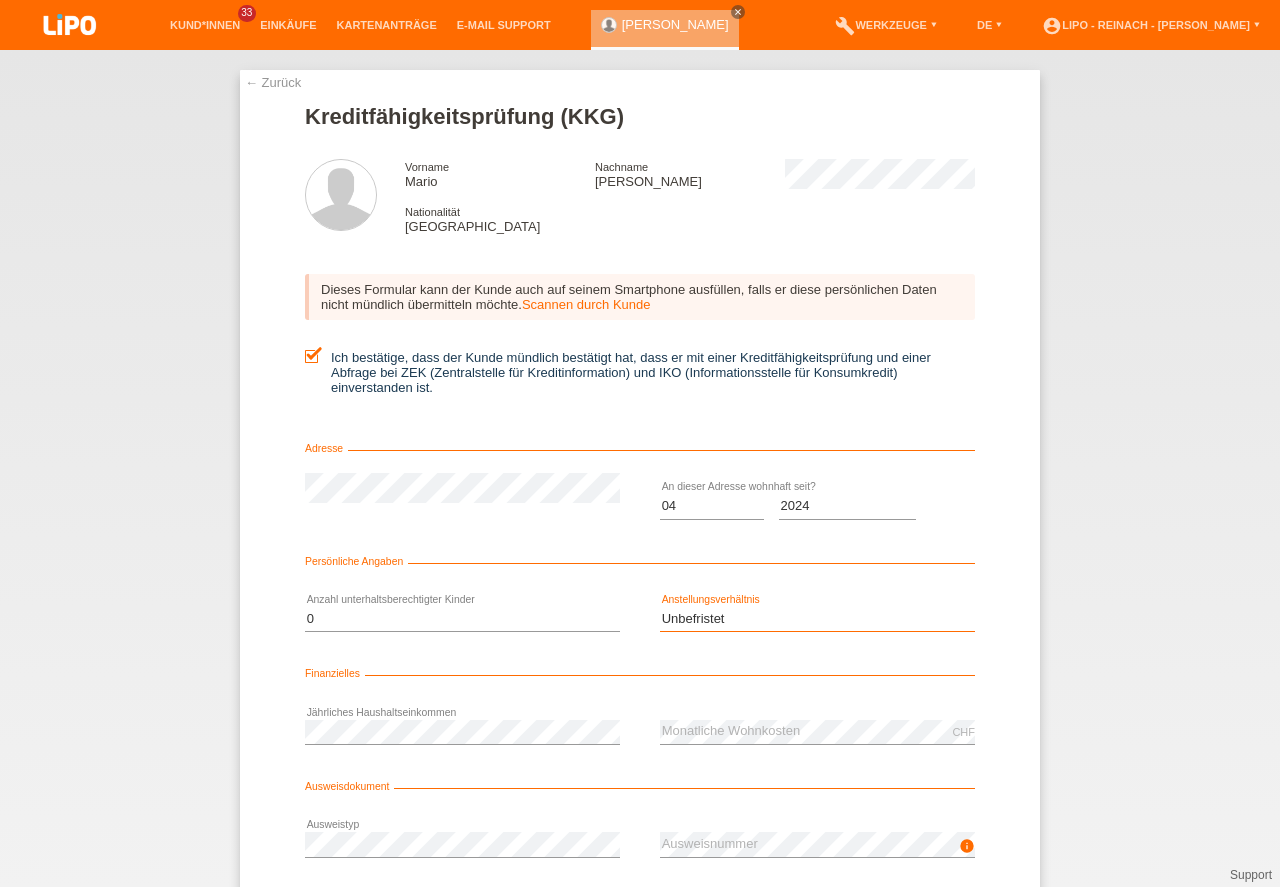 click on "Unbefristet" at bounding box center [0, 0] 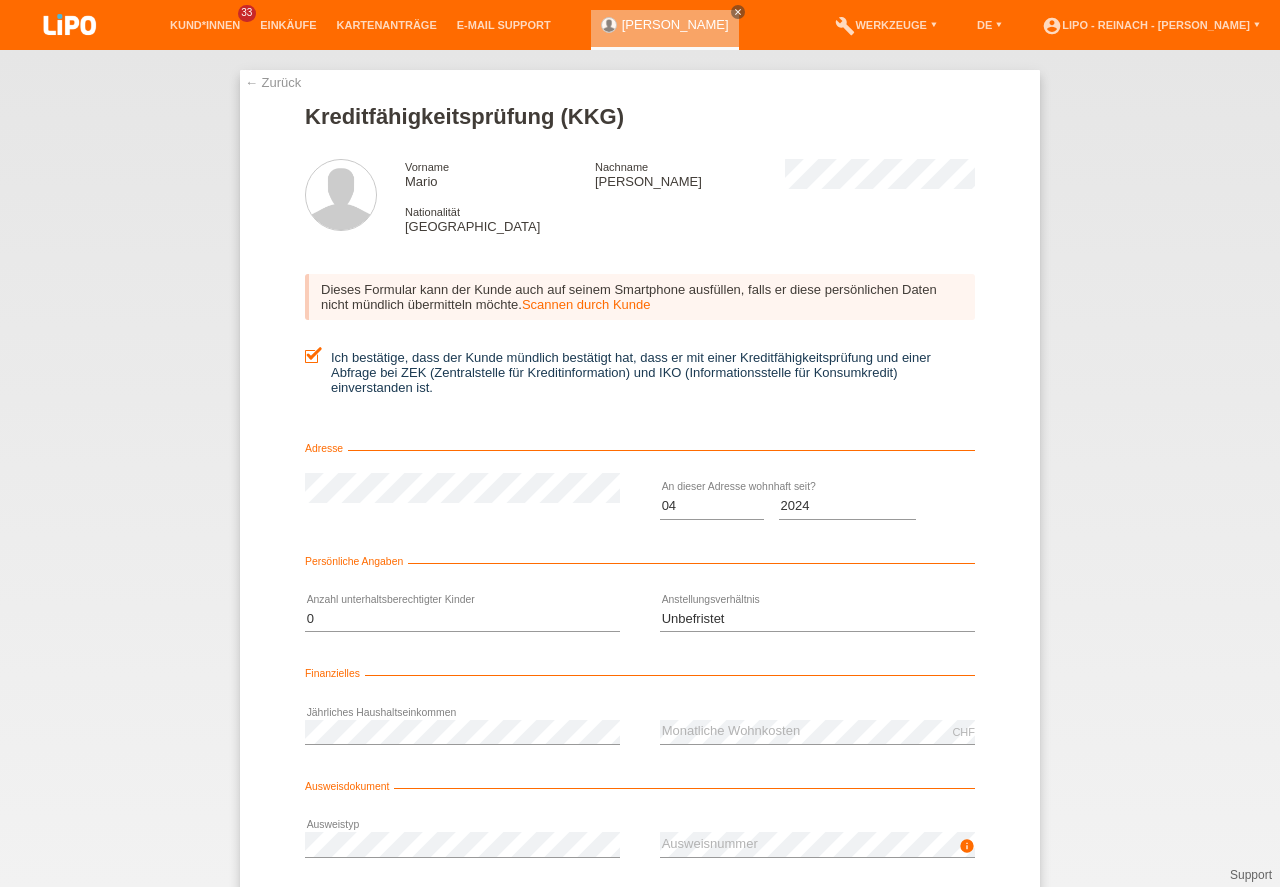 scroll, scrollTop: 45, scrollLeft: 0, axis: vertical 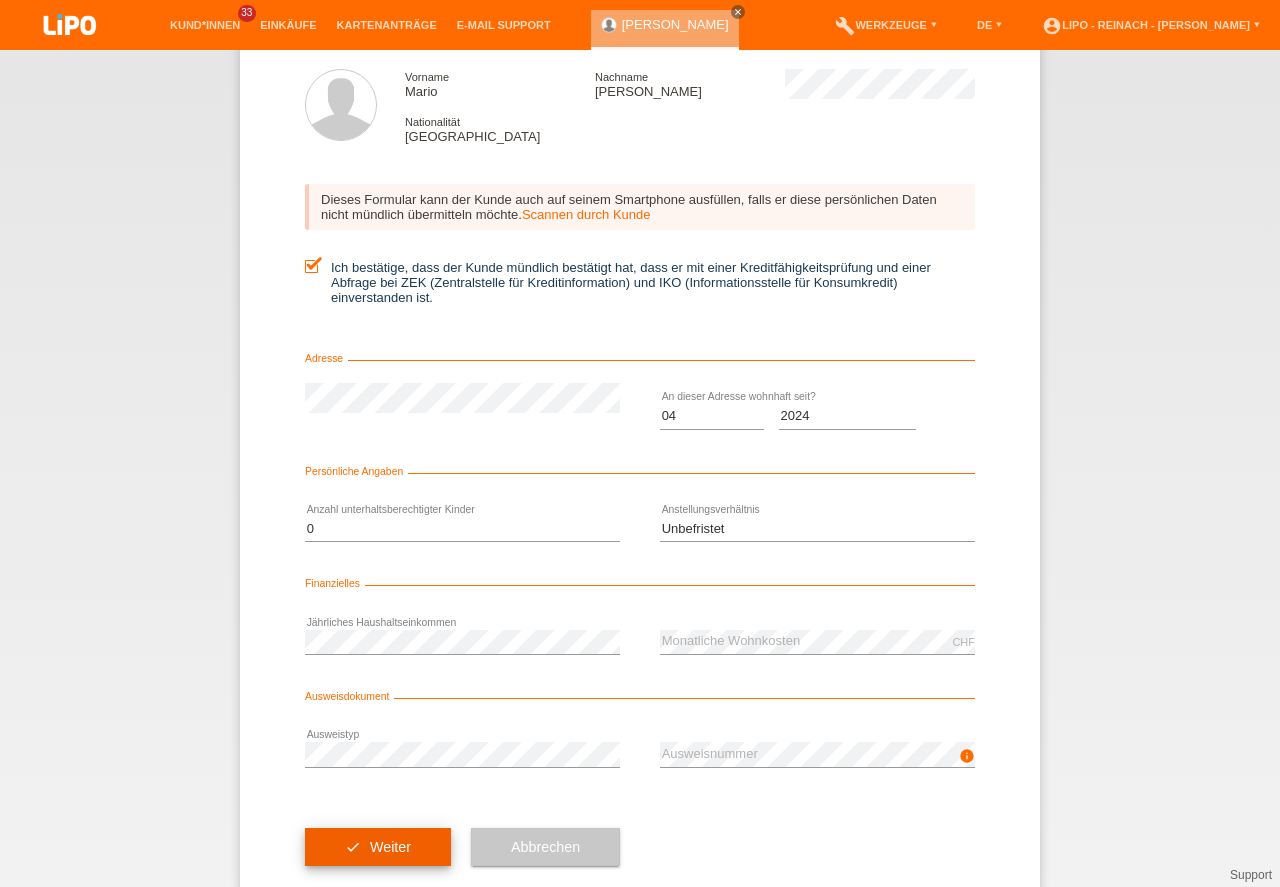 click on "check   Weiter" at bounding box center (378, 847) 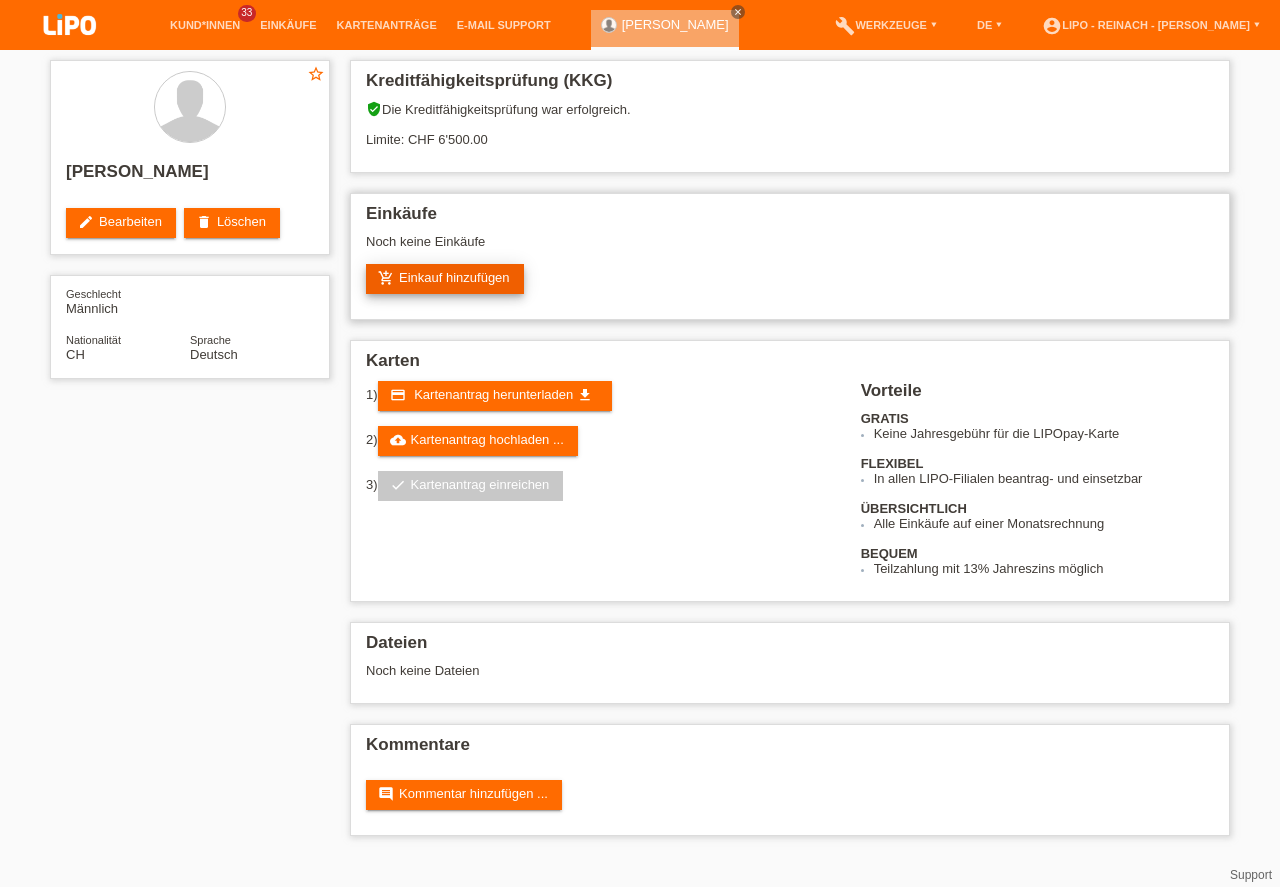 scroll, scrollTop: 0, scrollLeft: 0, axis: both 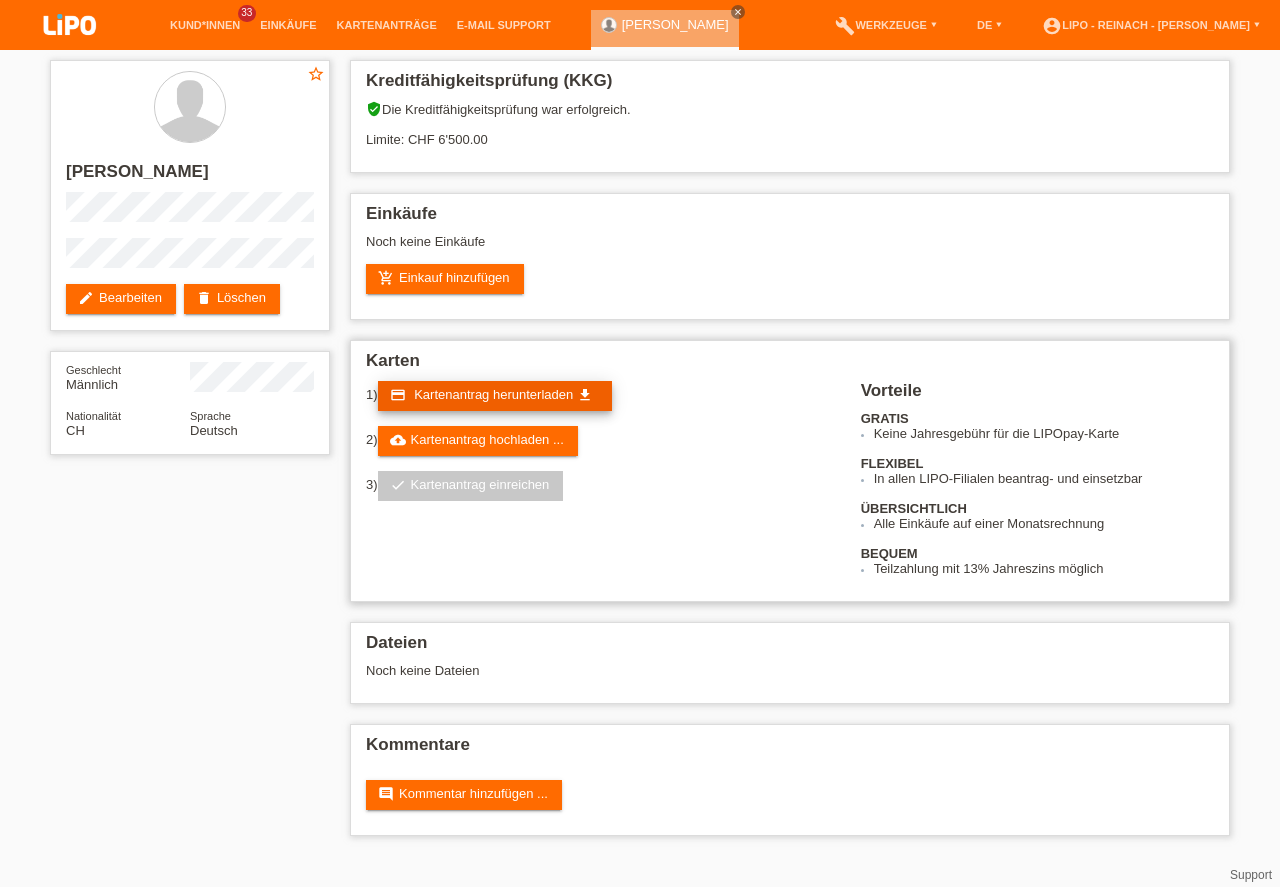 click on "Kartenantrag herunterladen" at bounding box center (493, 394) 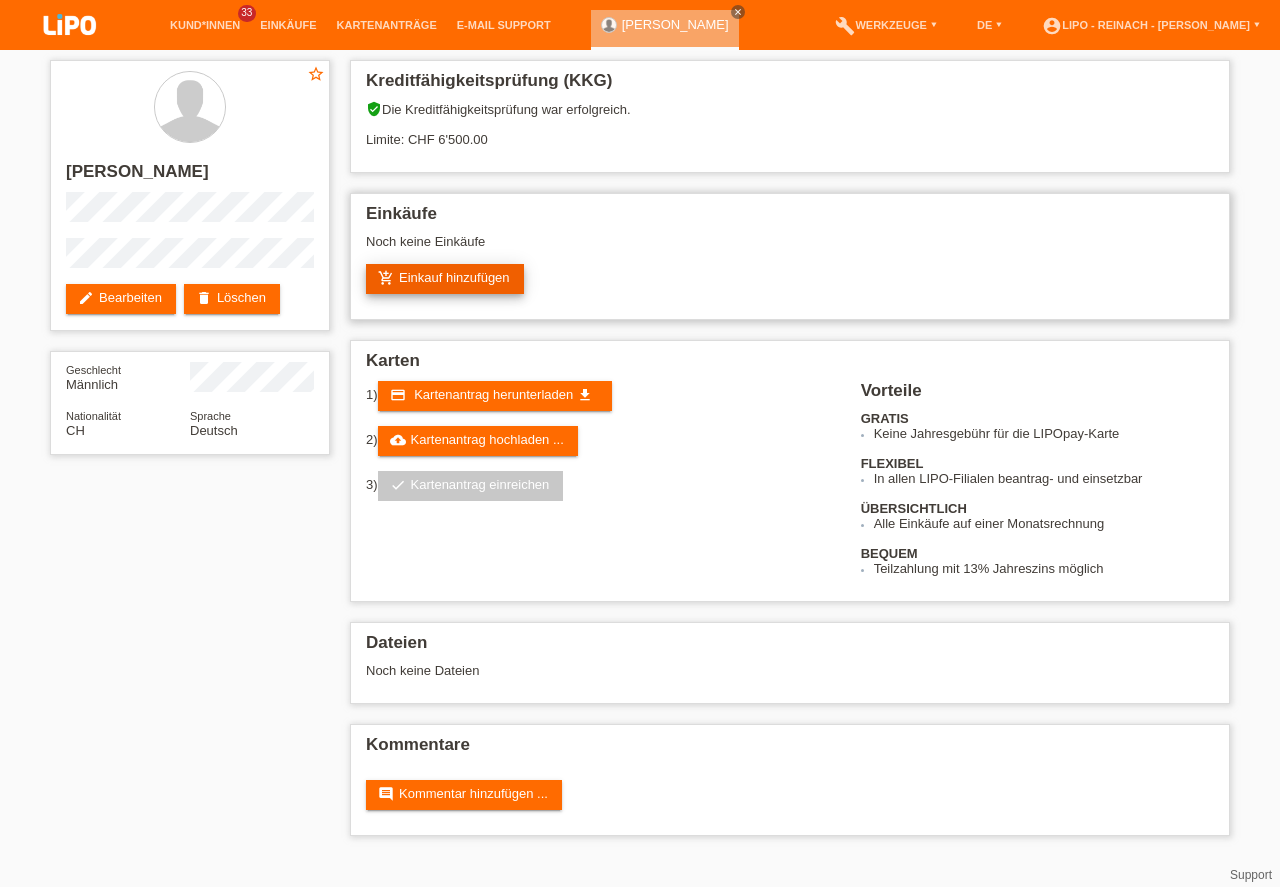 click on "add_shopping_cart  Einkauf hinzufügen" at bounding box center [445, 279] 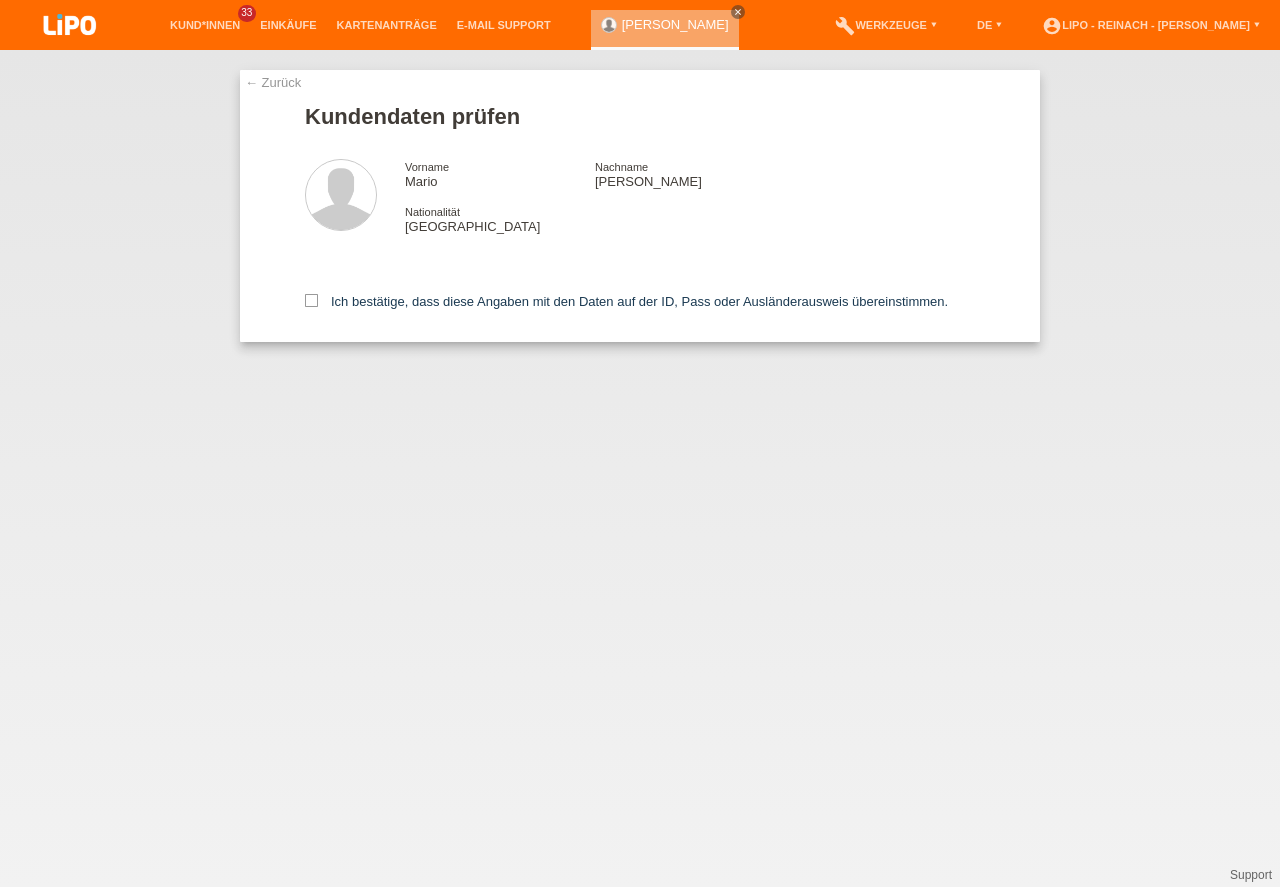 scroll, scrollTop: 0, scrollLeft: 0, axis: both 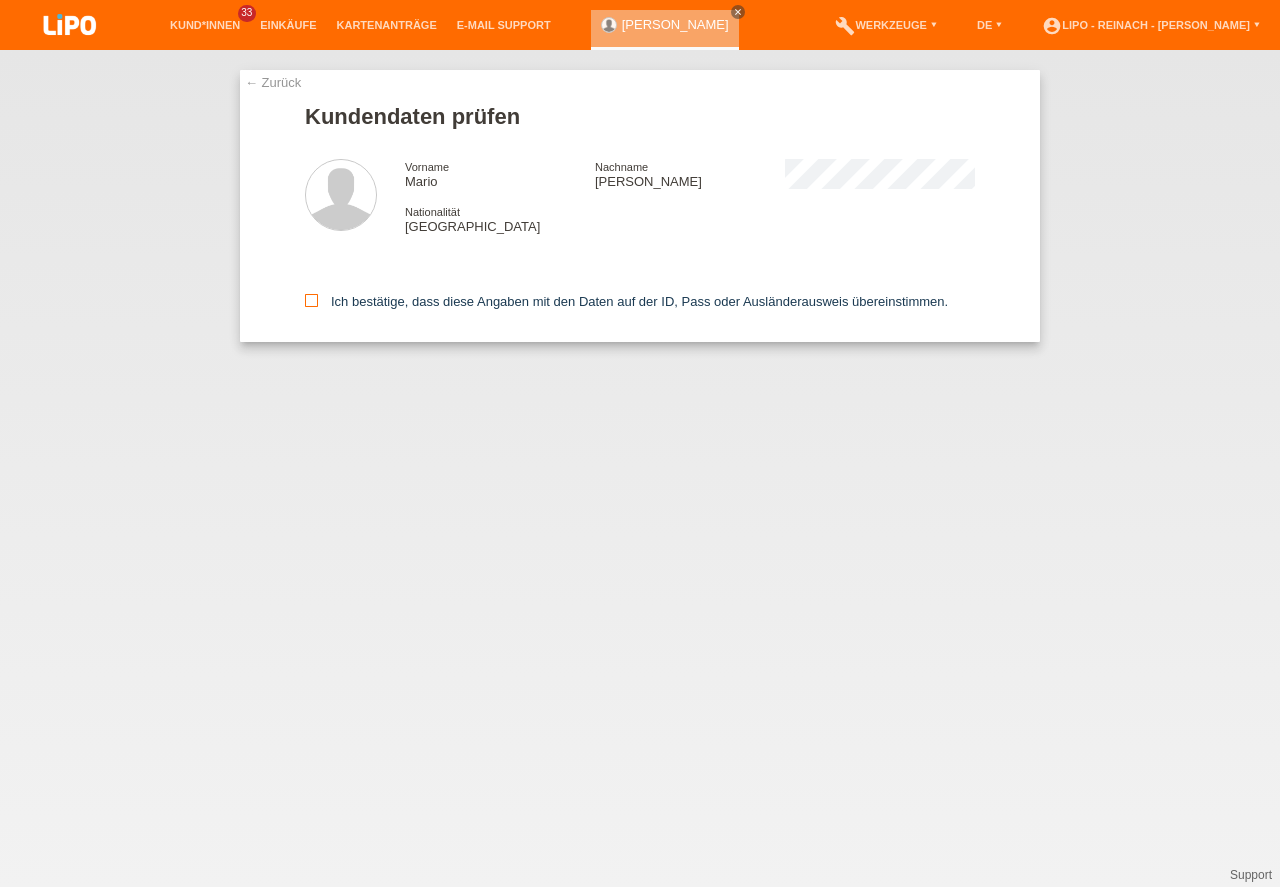 click at bounding box center (311, 300) 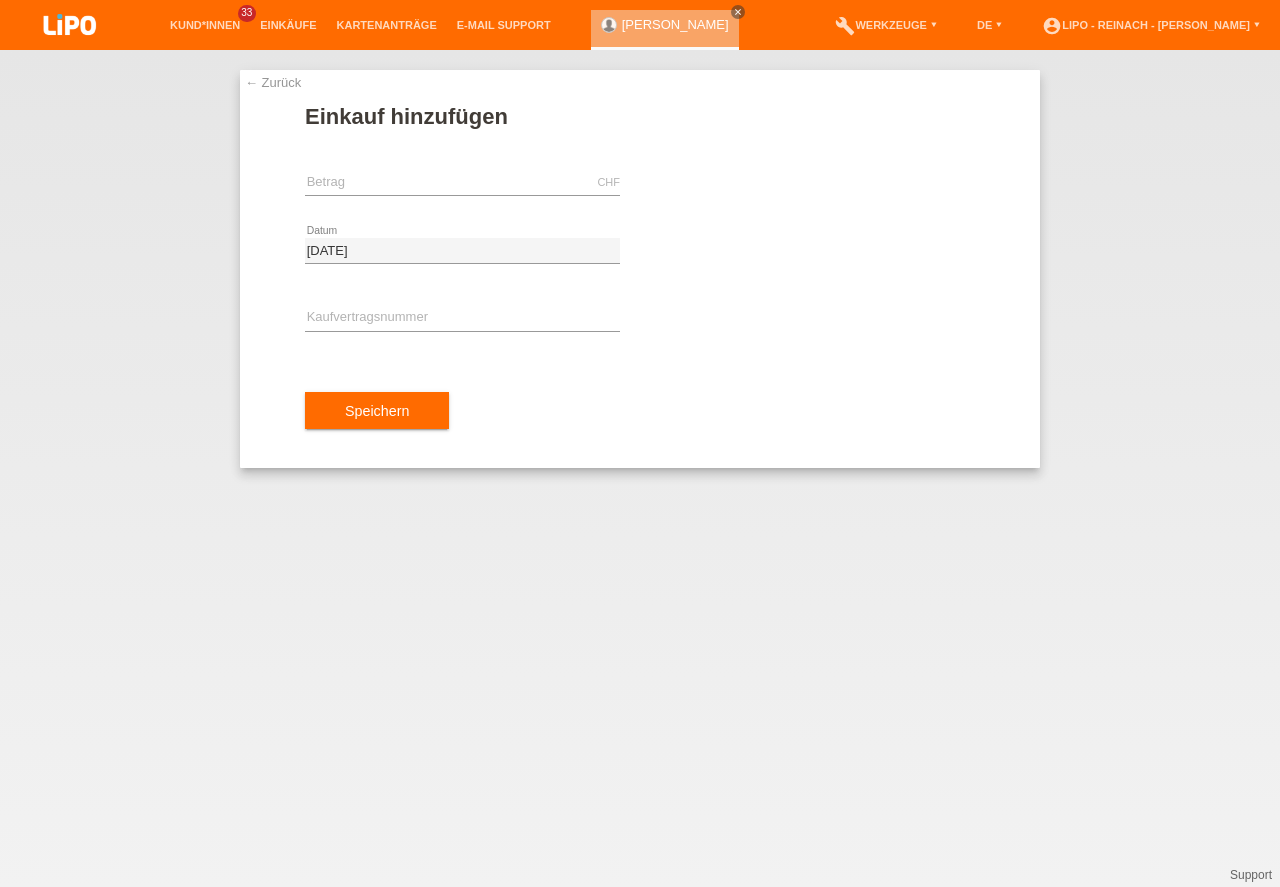 scroll, scrollTop: 0, scrollLeft: 0, axis: both 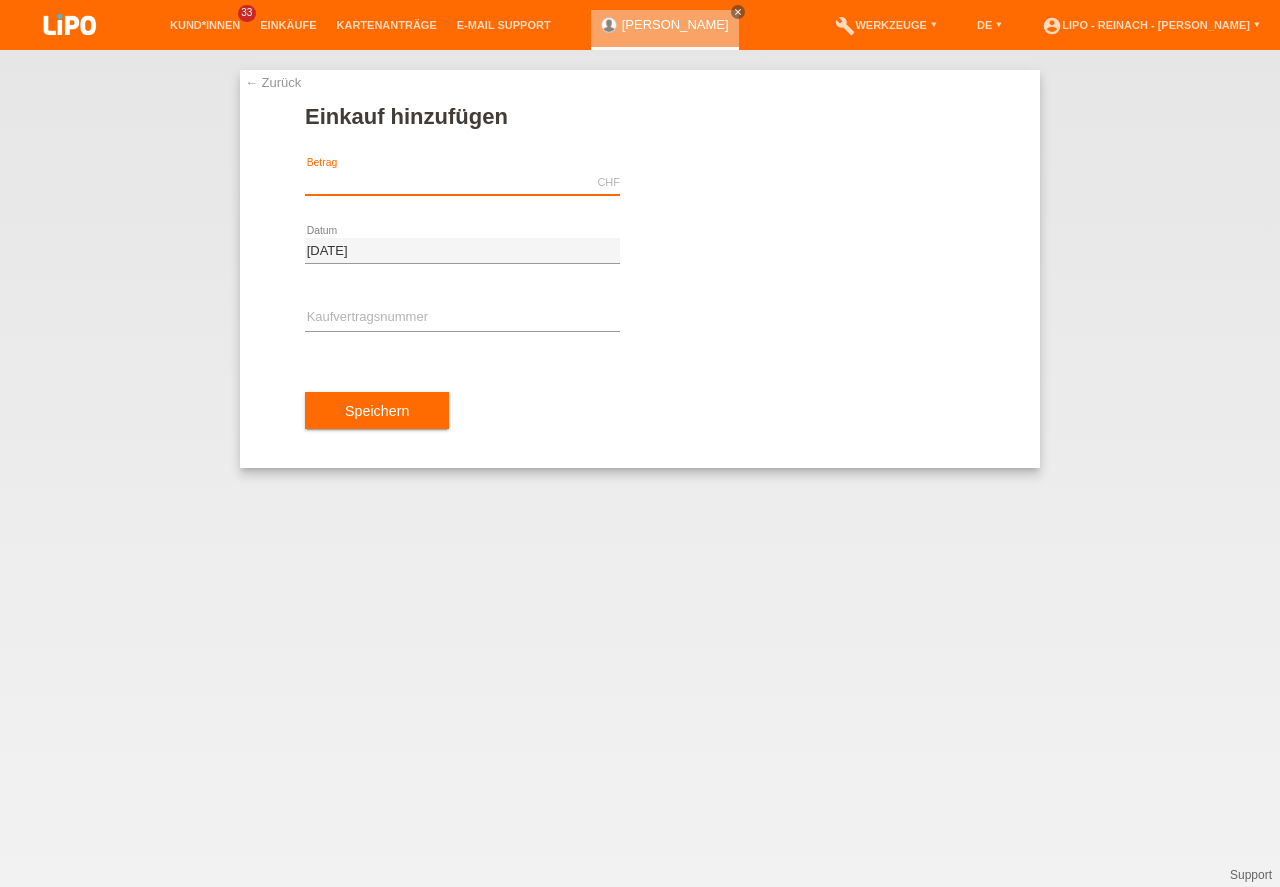 click at bounding box center [462, 182] 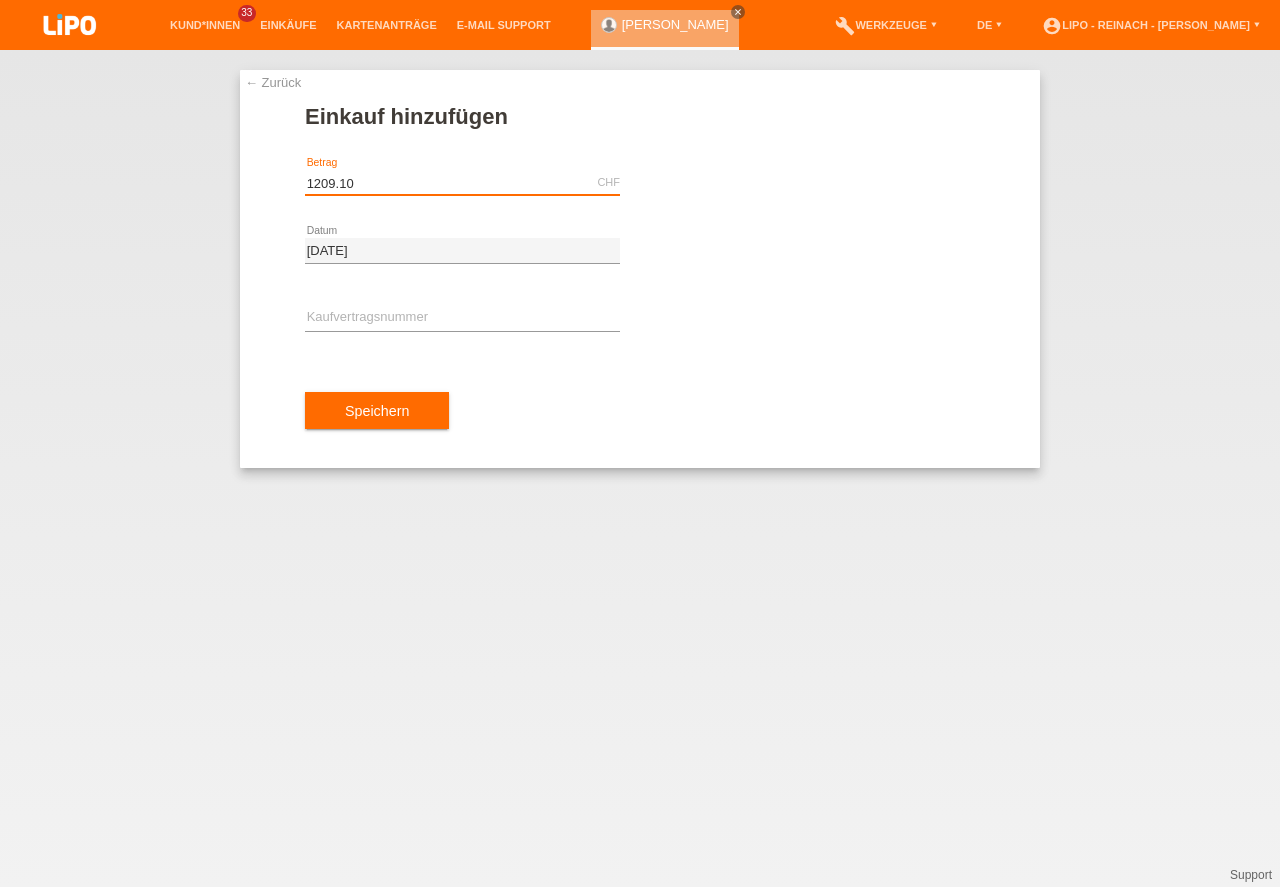 type on "1209.10" 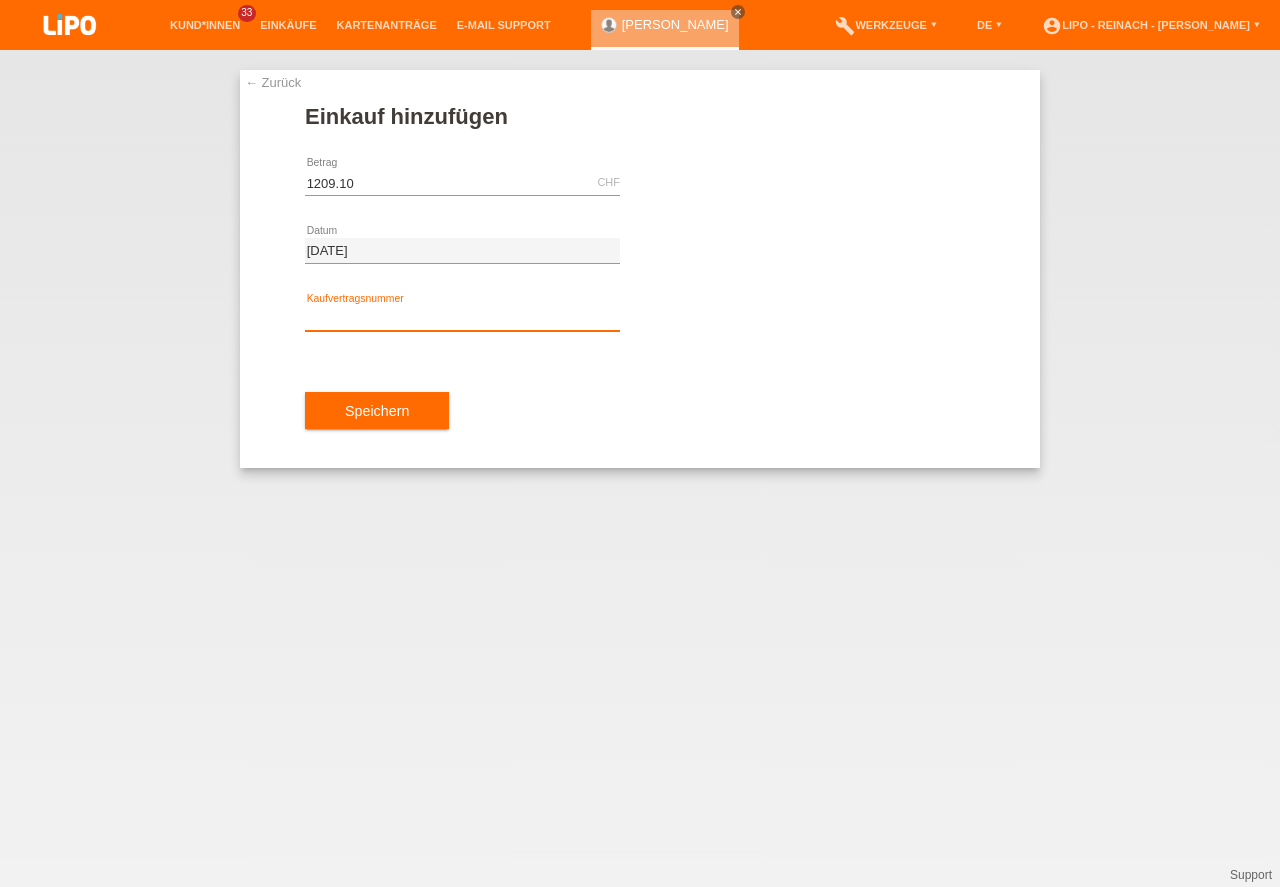 click at bounding box center (462, 318) 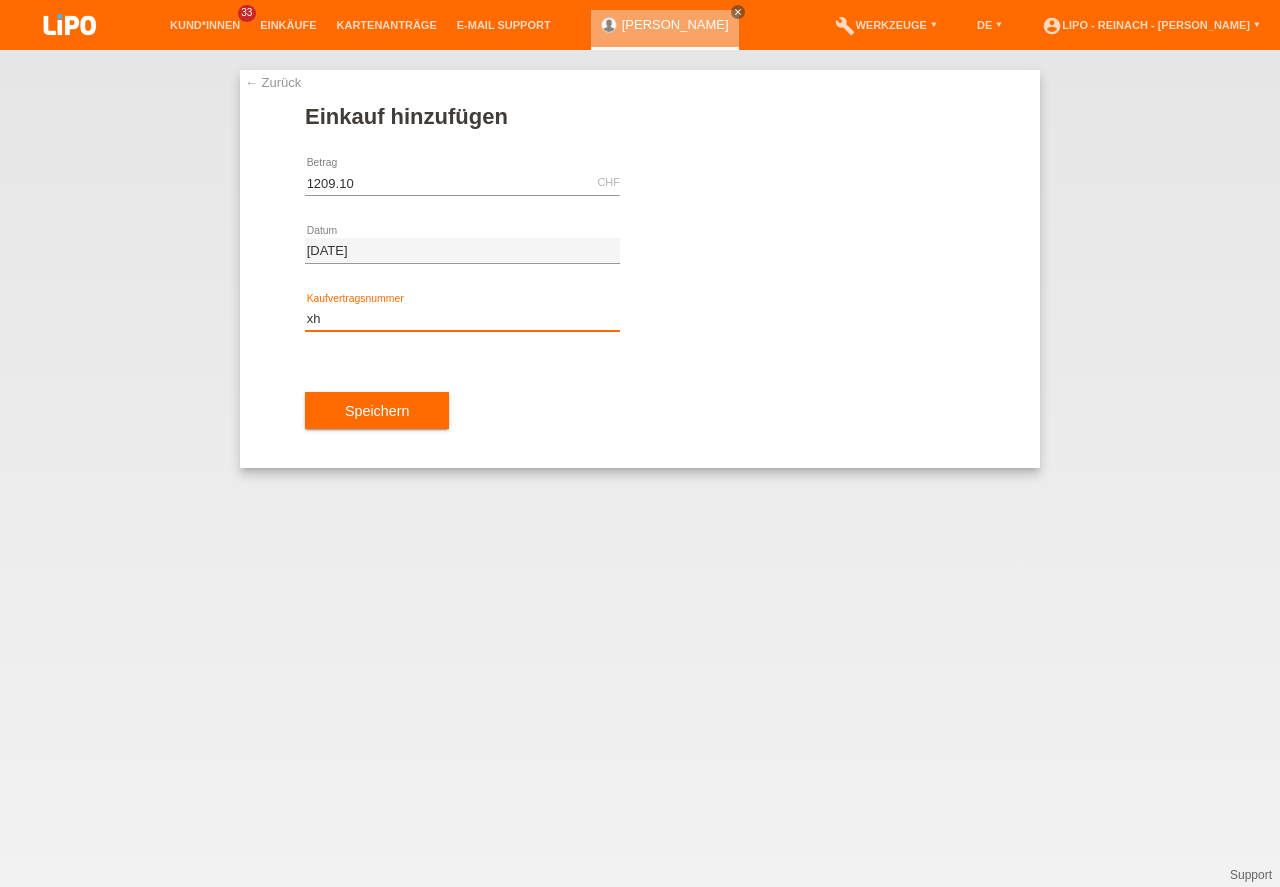 type on "x" 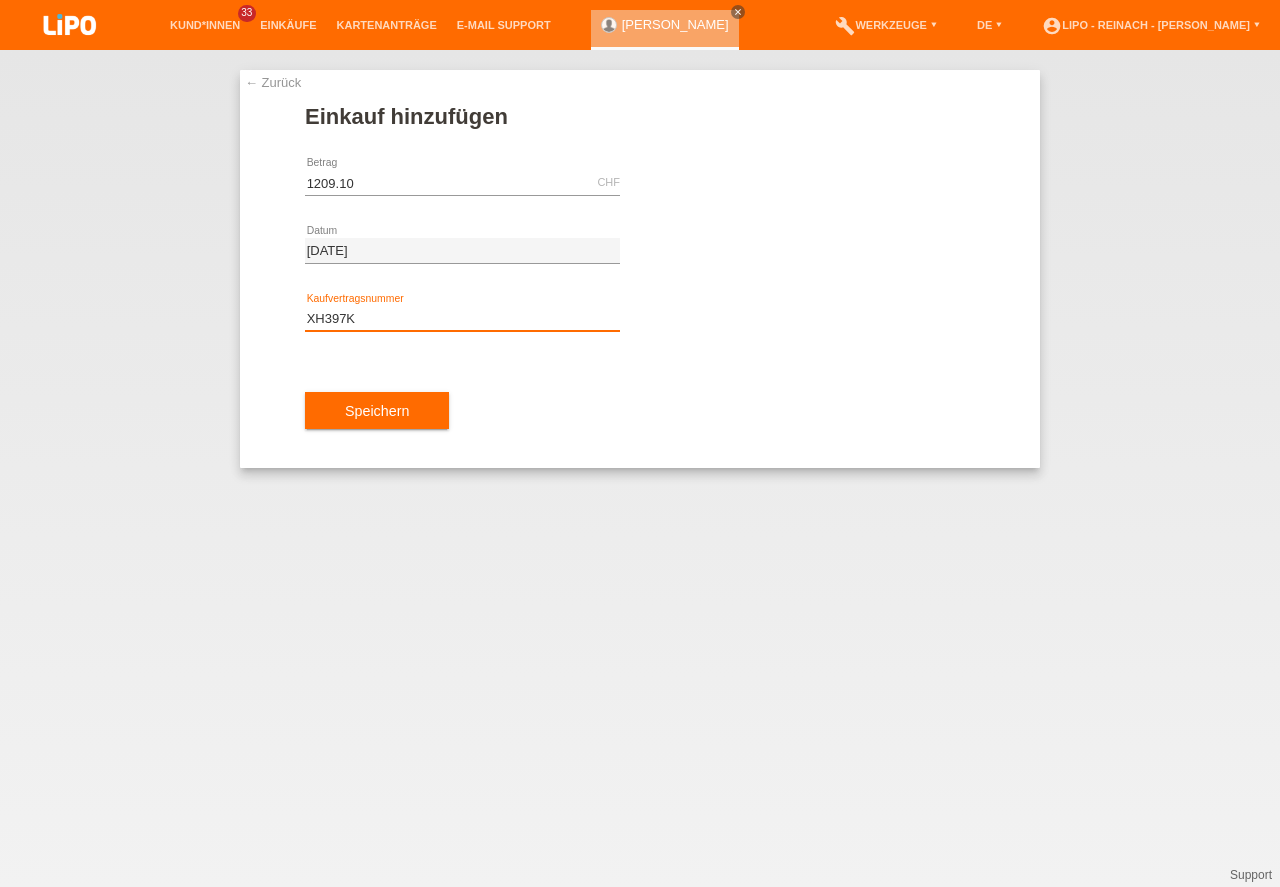 type on "XH397K" 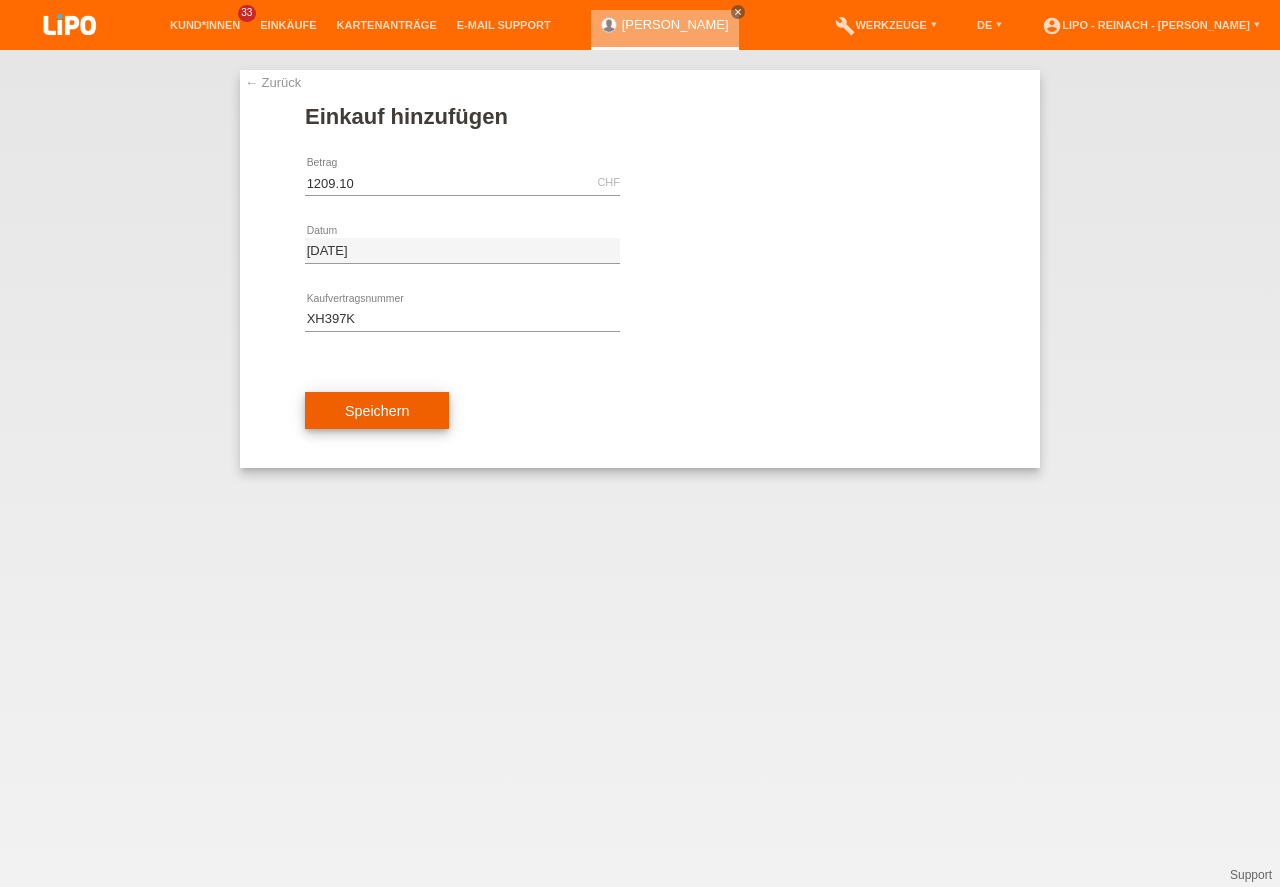 click on "Speichern" at bounding box center (377, 411) 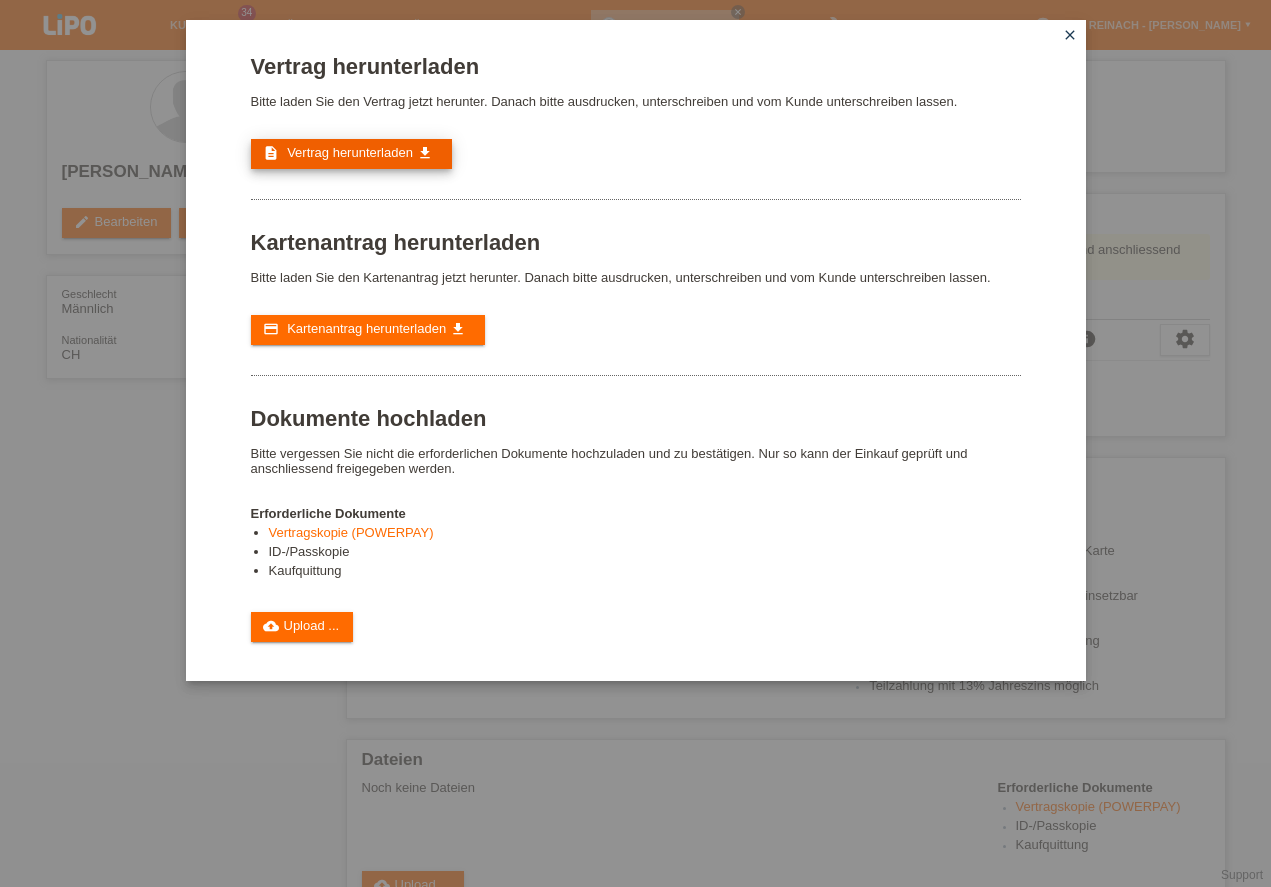 scroll, scrollTop: 0, scrollLeft: 0, axis: both 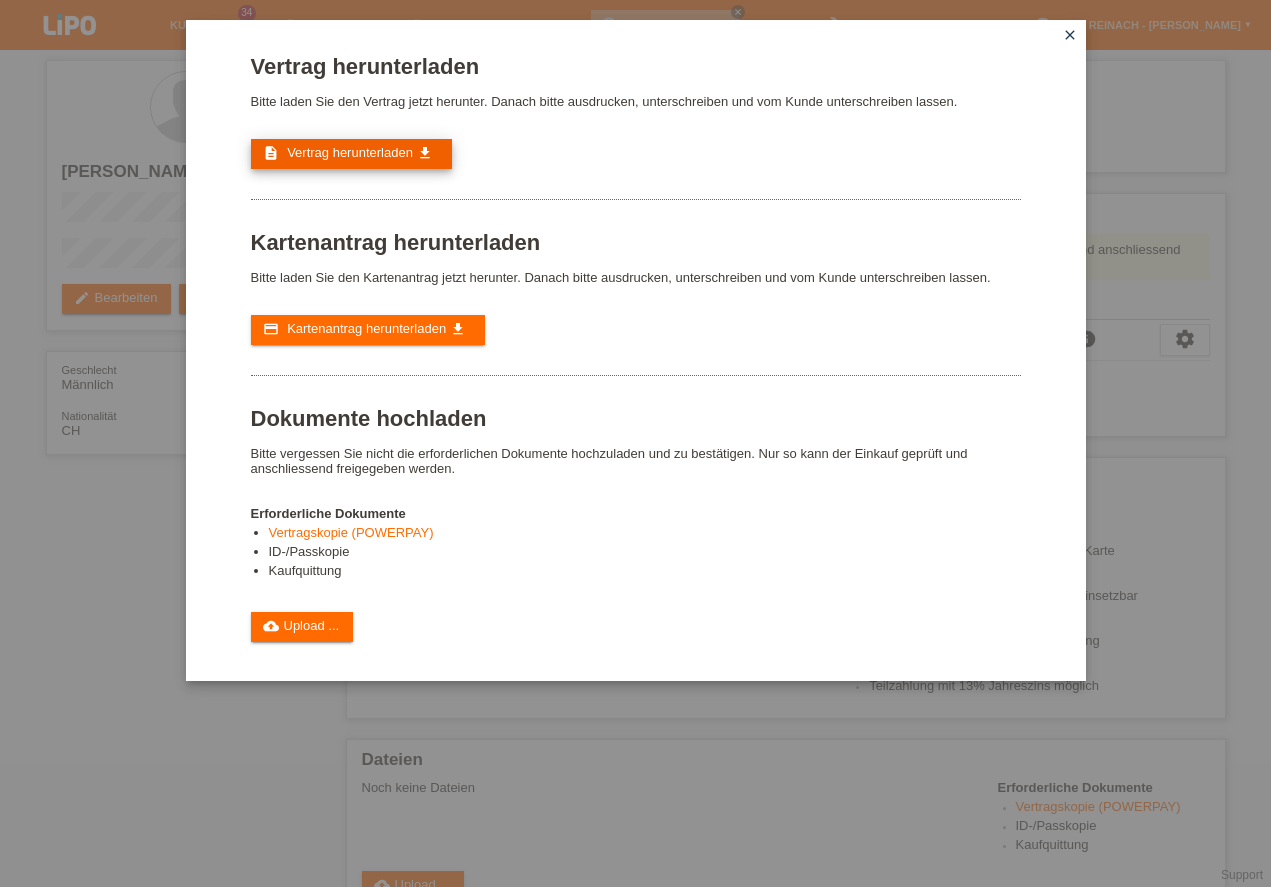 click on "Vertrag herunterladen" at bounding box center (350, 152) 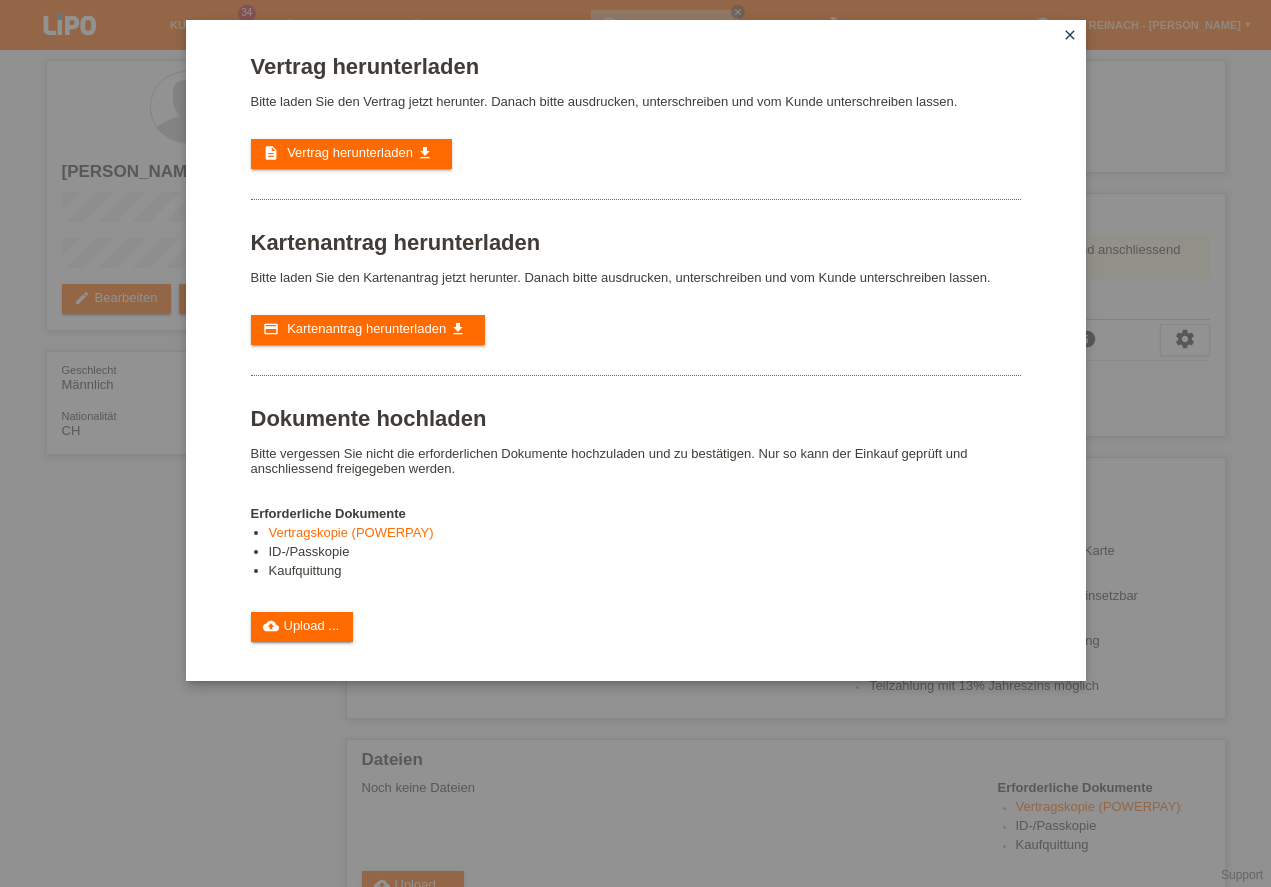 click on "close" at bounding box center (1070, 35) 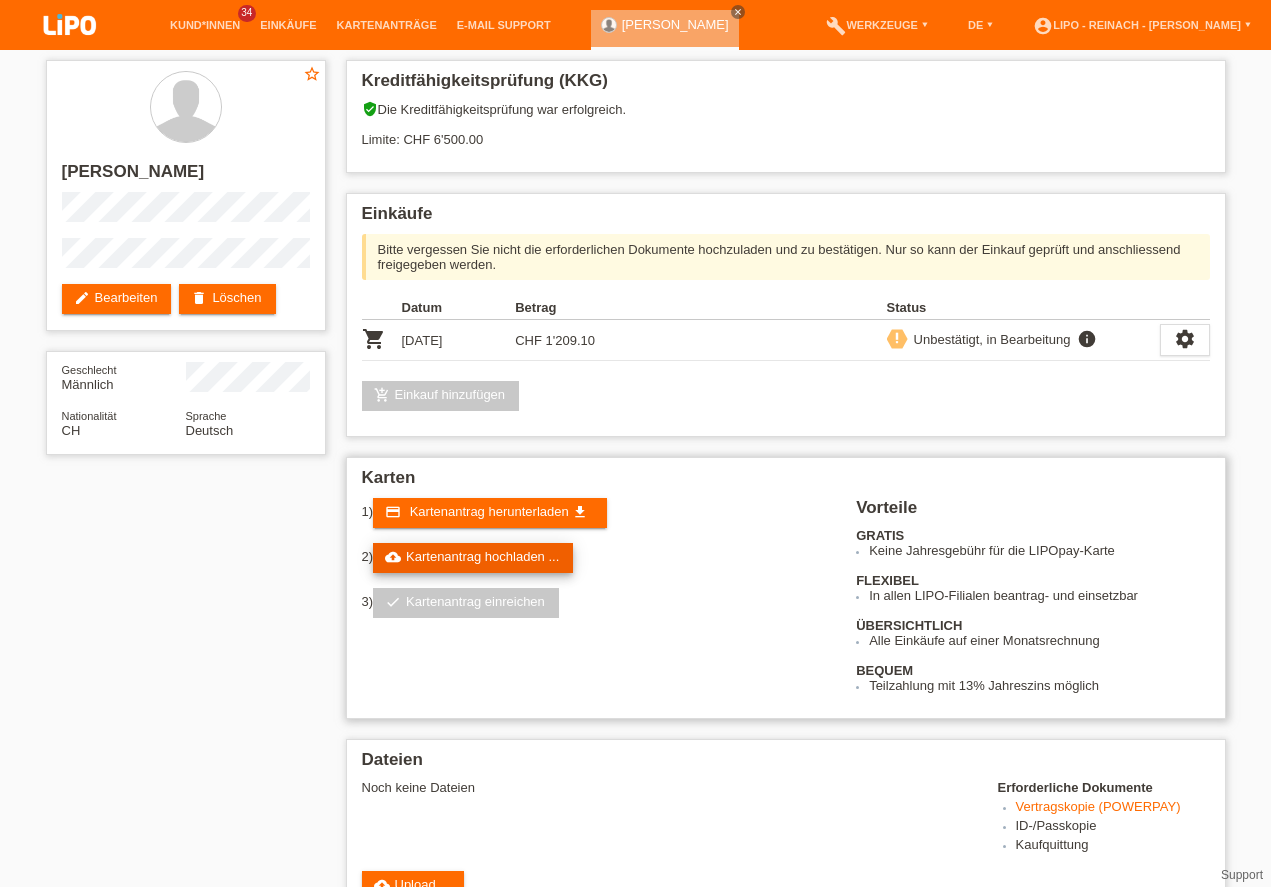 click on "cloud_upload  Kartenantrag hochladen ..." at bounding box center [473, 558] 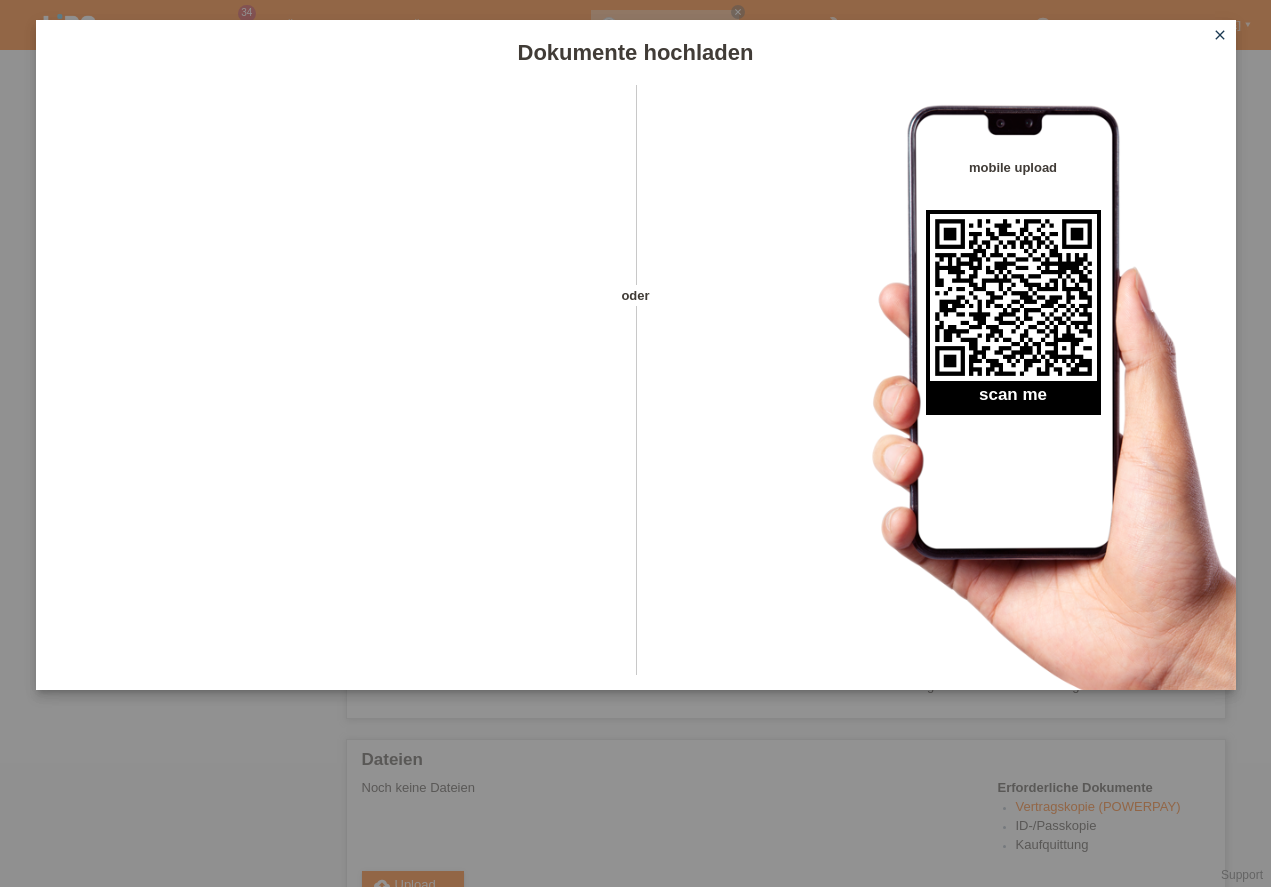 click on "close" at bounding box center (1220, 35) 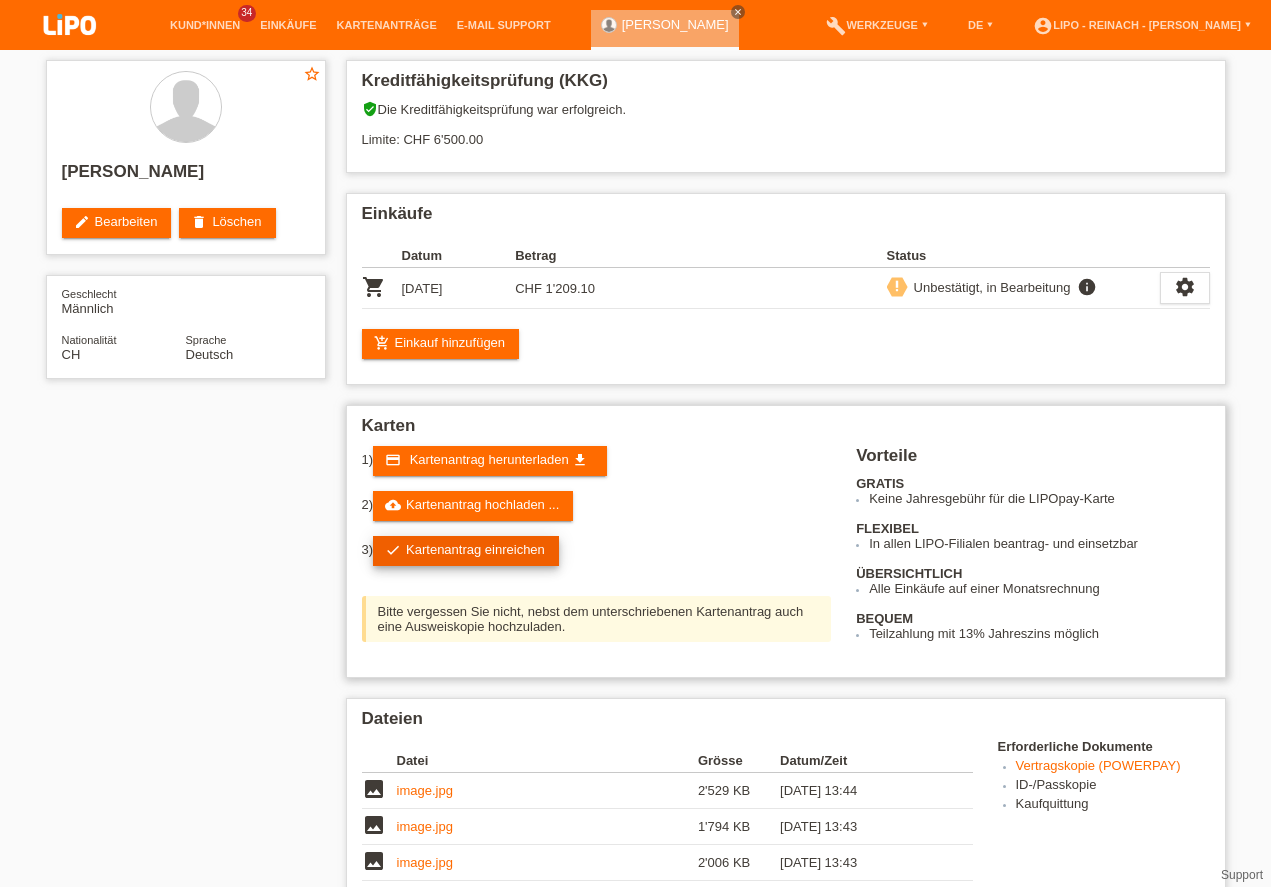 click on "check  Kartenantrag einreichen" at bounding box center [466, 551] 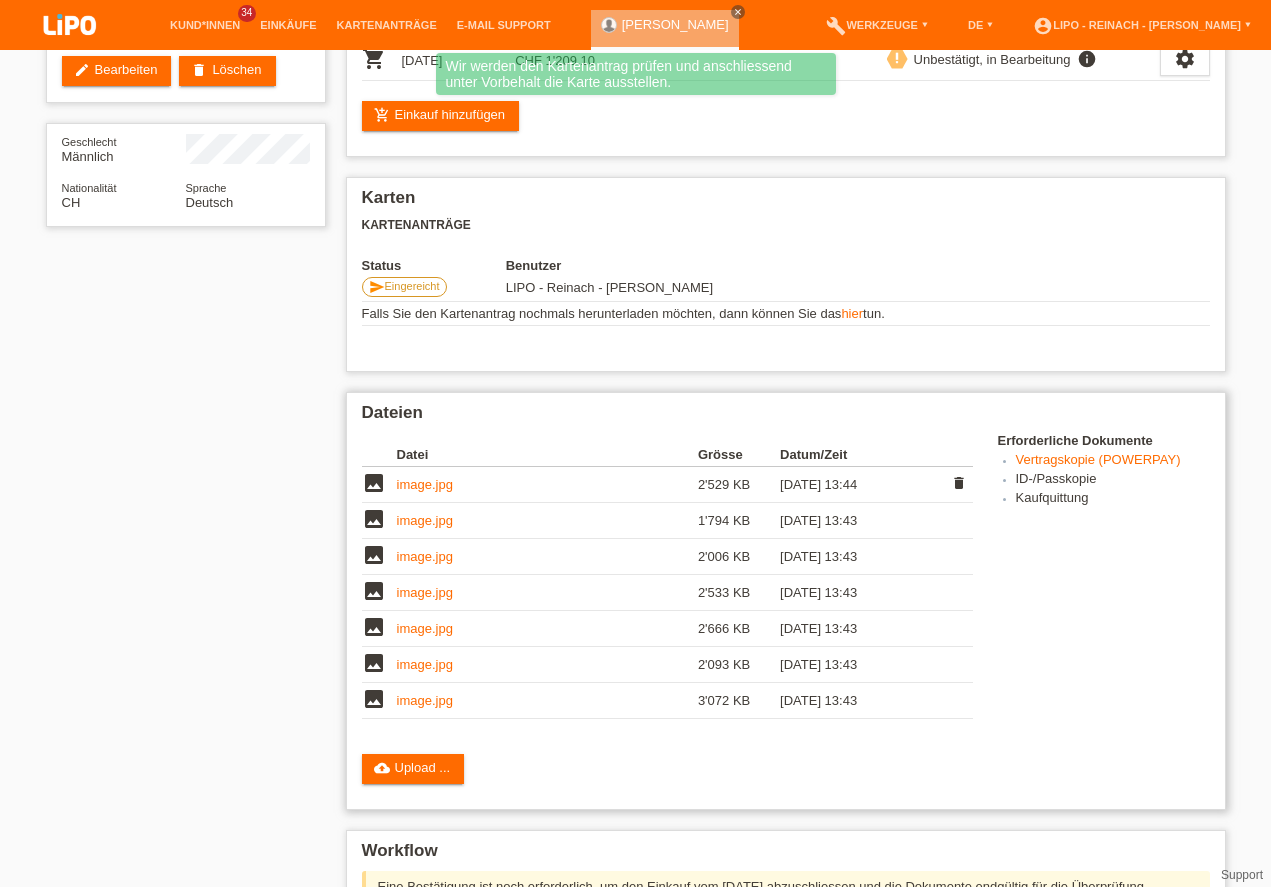 scroll, scrollTop: 285, scrollLeft: 0, axis: vertical 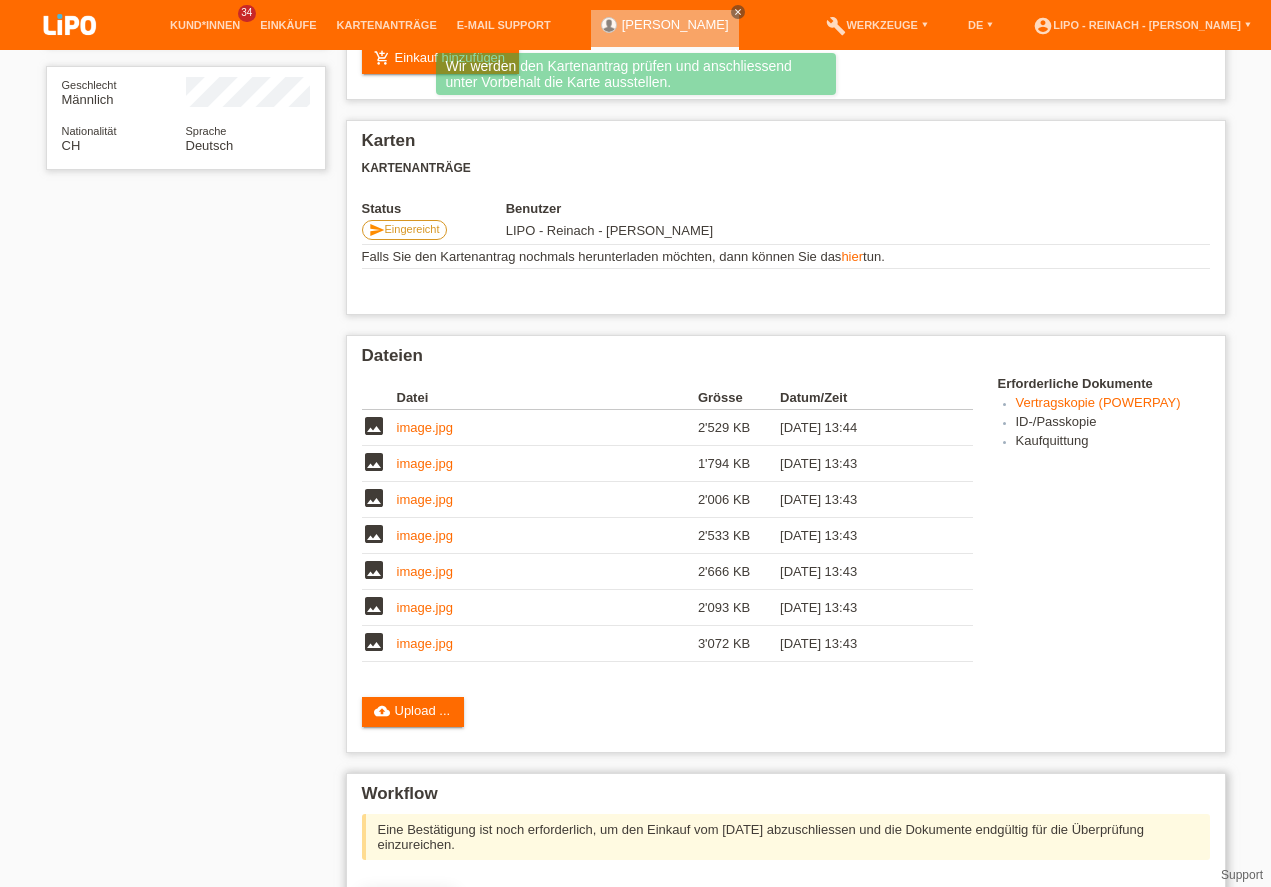 click on "erledigt" at bounding box center (419, 904) 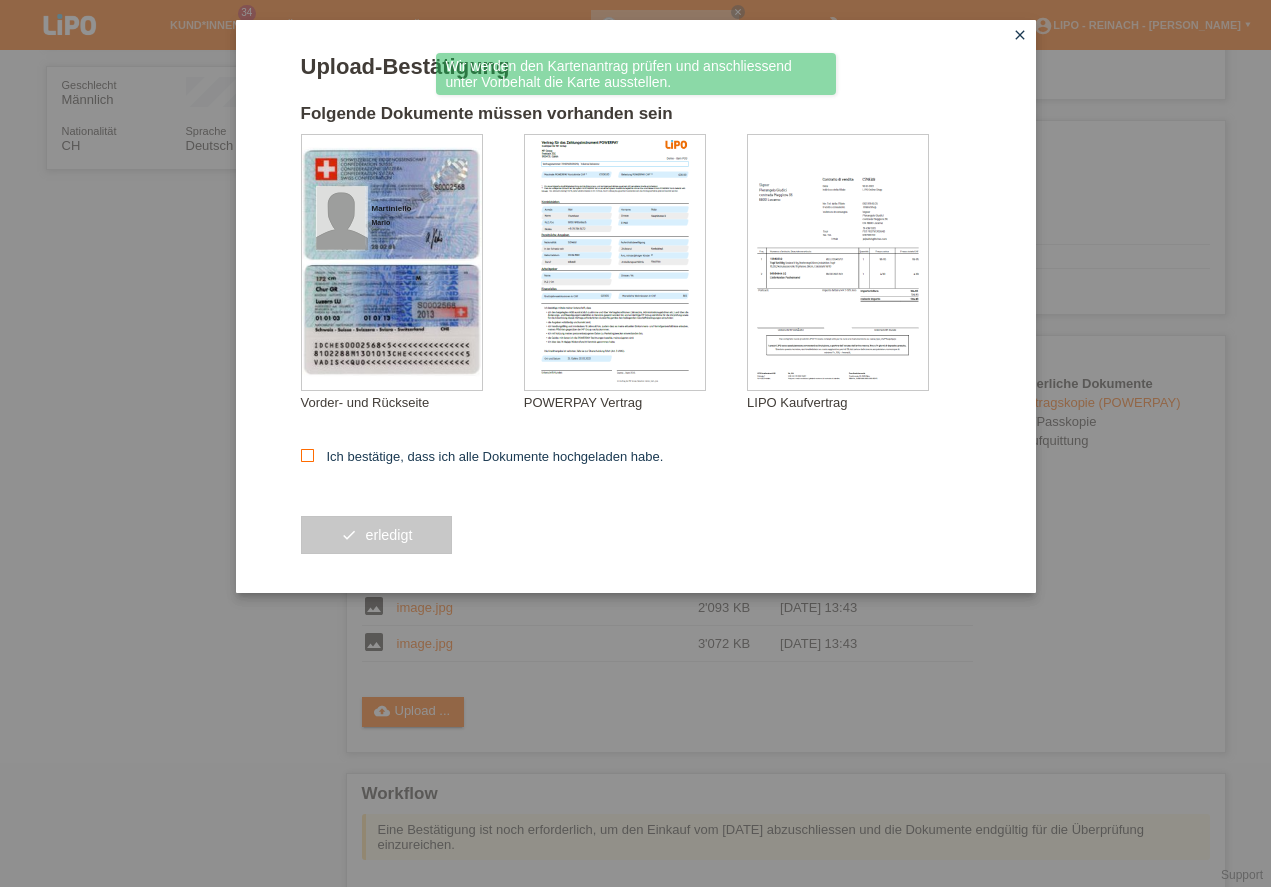 click at bounding box center (307, 455) 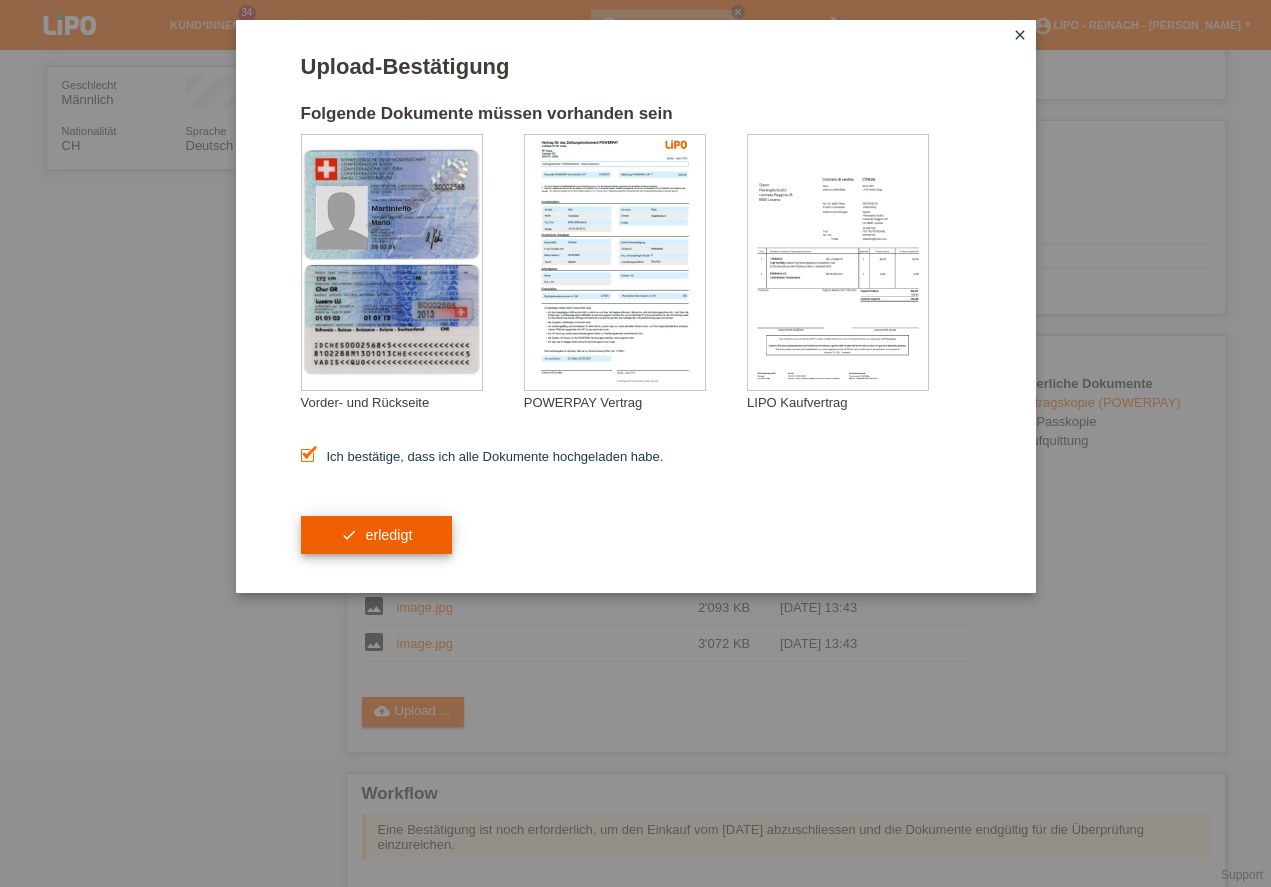 click on "check   erledigt" at bounding box center [377, 535] 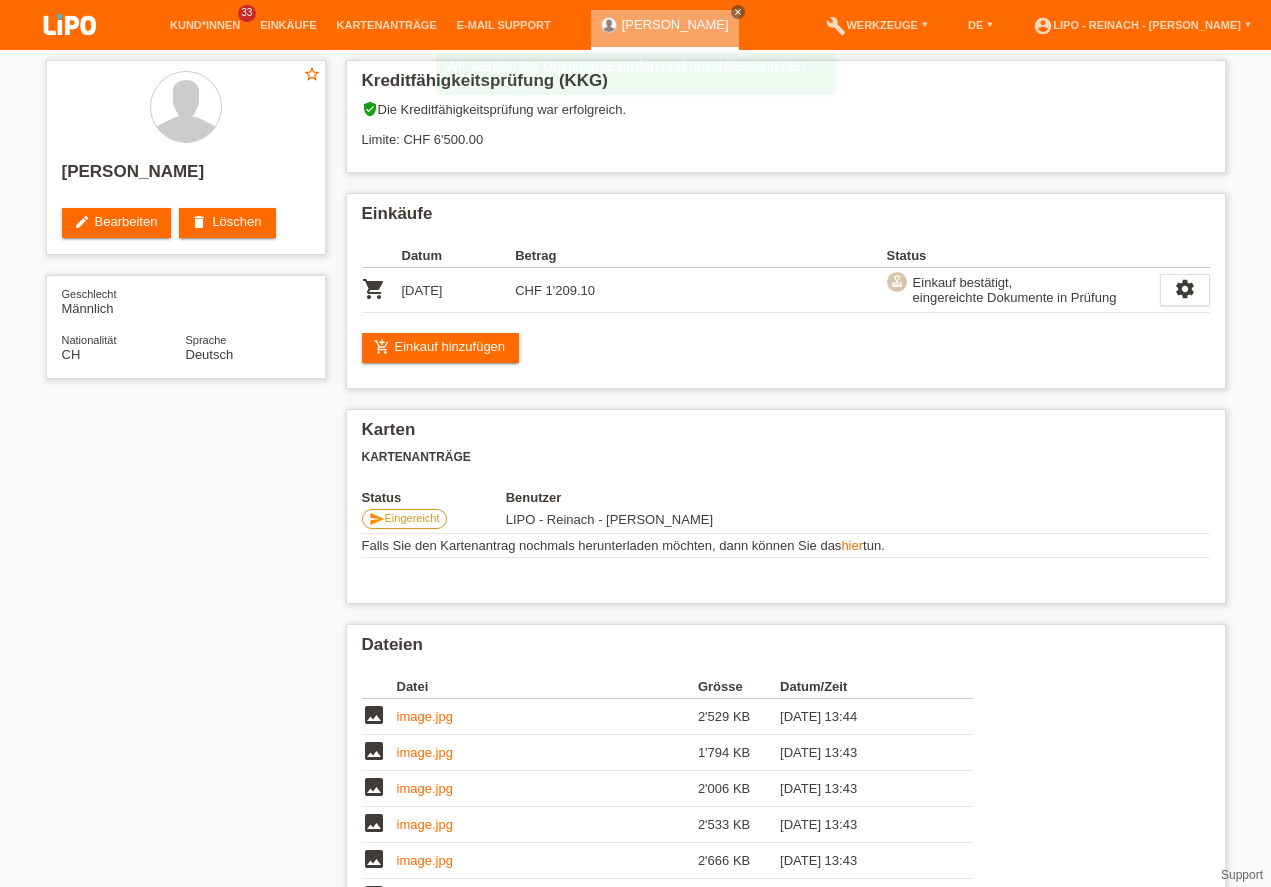 scroll, scrollTop: 0, scrollLeft: 0, axis: both 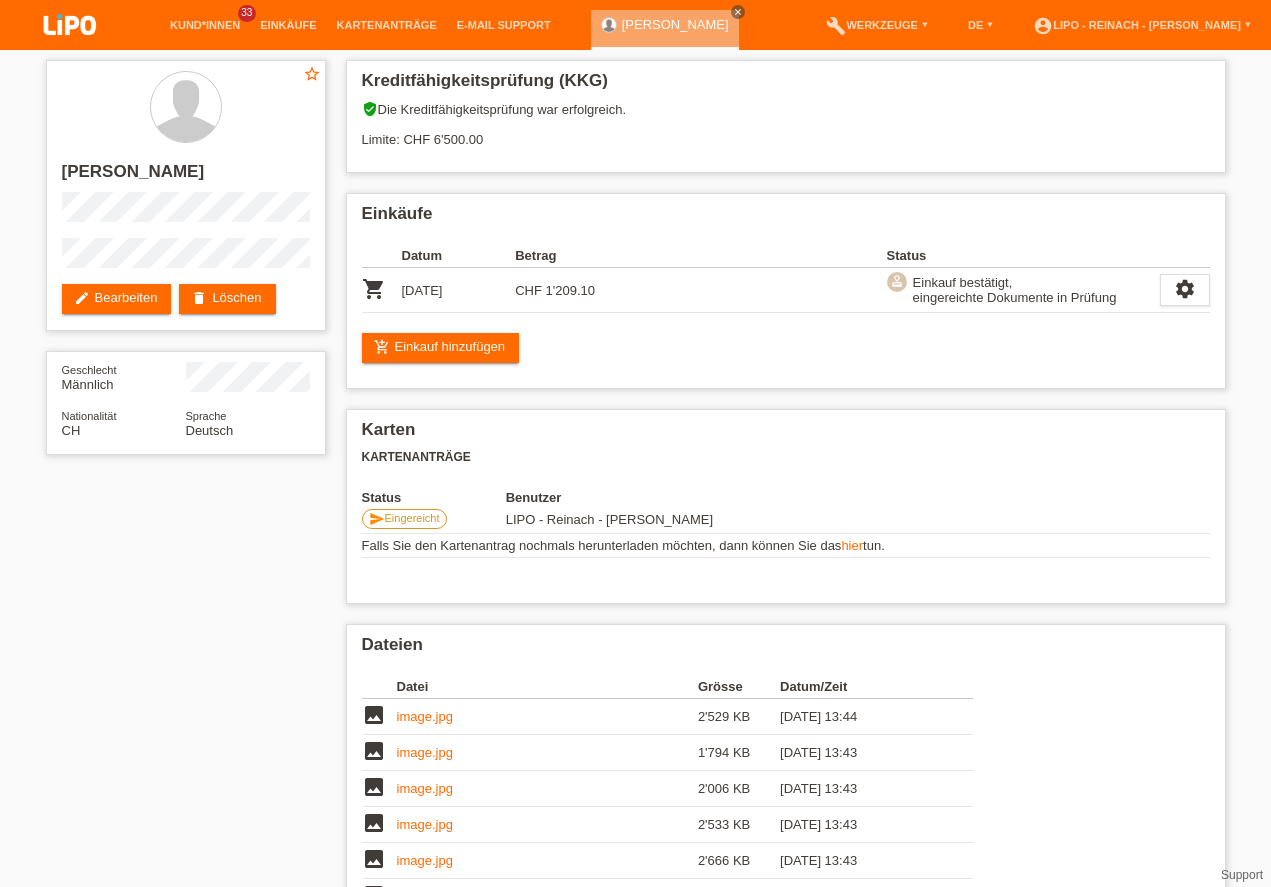 click at bounding box center (70, 26) 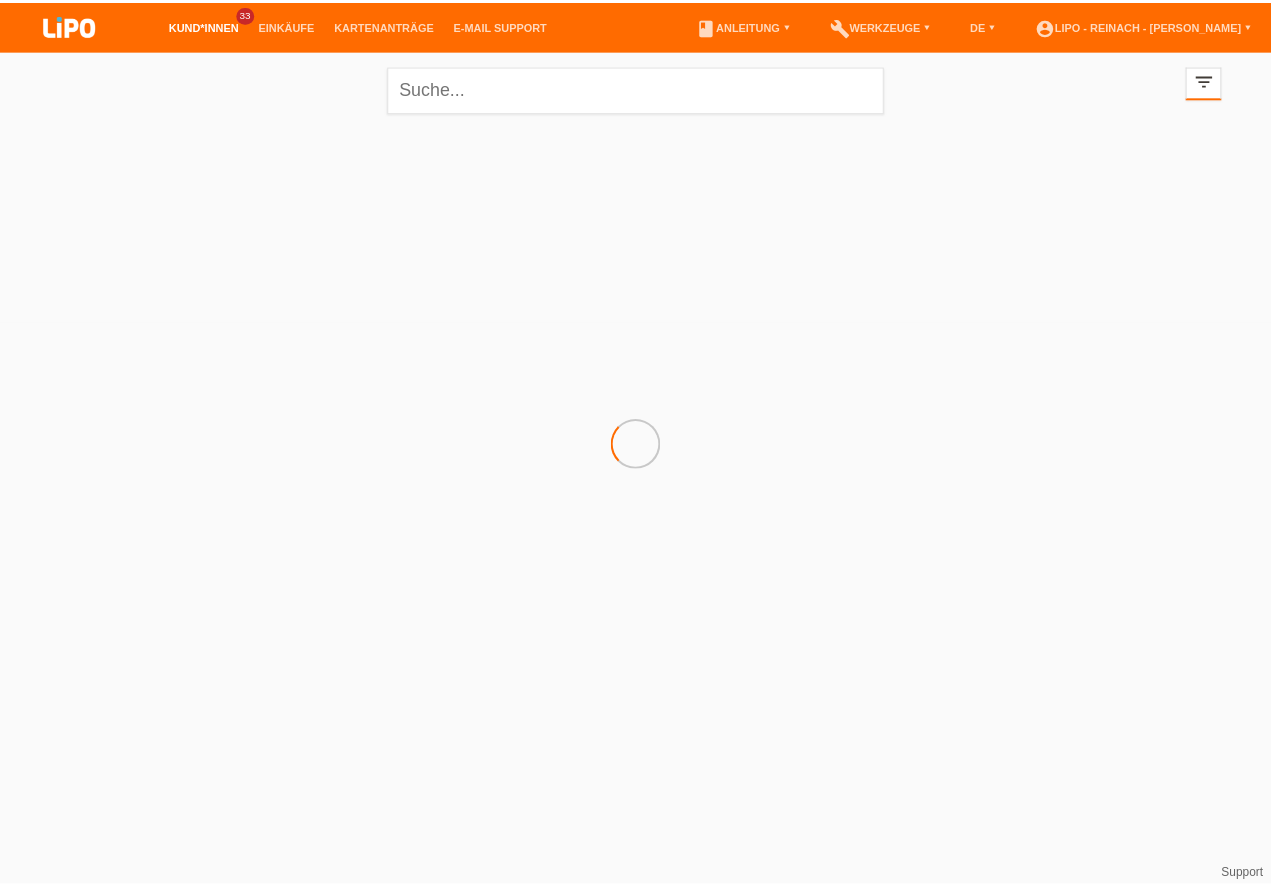 scroll, scrollTop: 0, scrollLeft: 0, axis: both 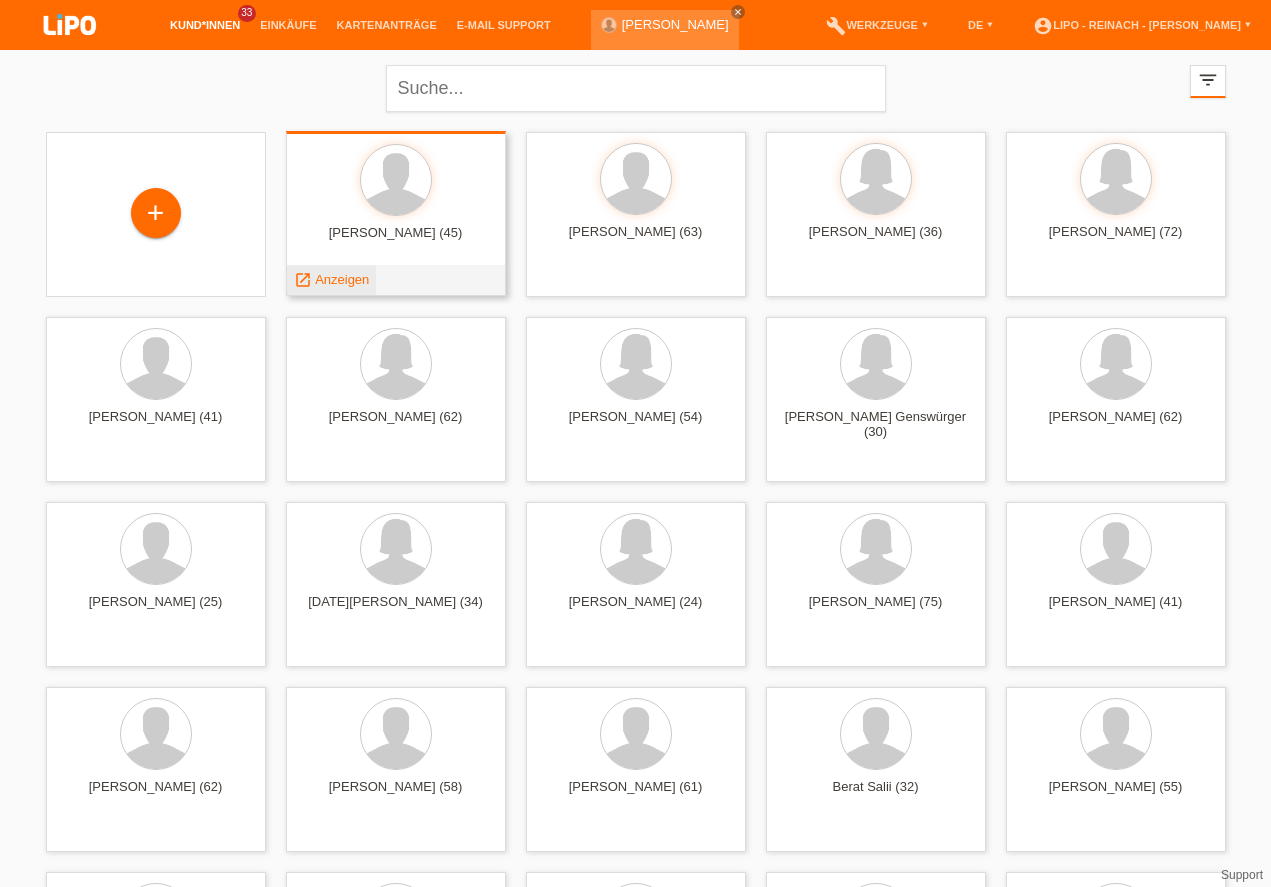 click on "Anzeigen" at bounding box center (342, 279) 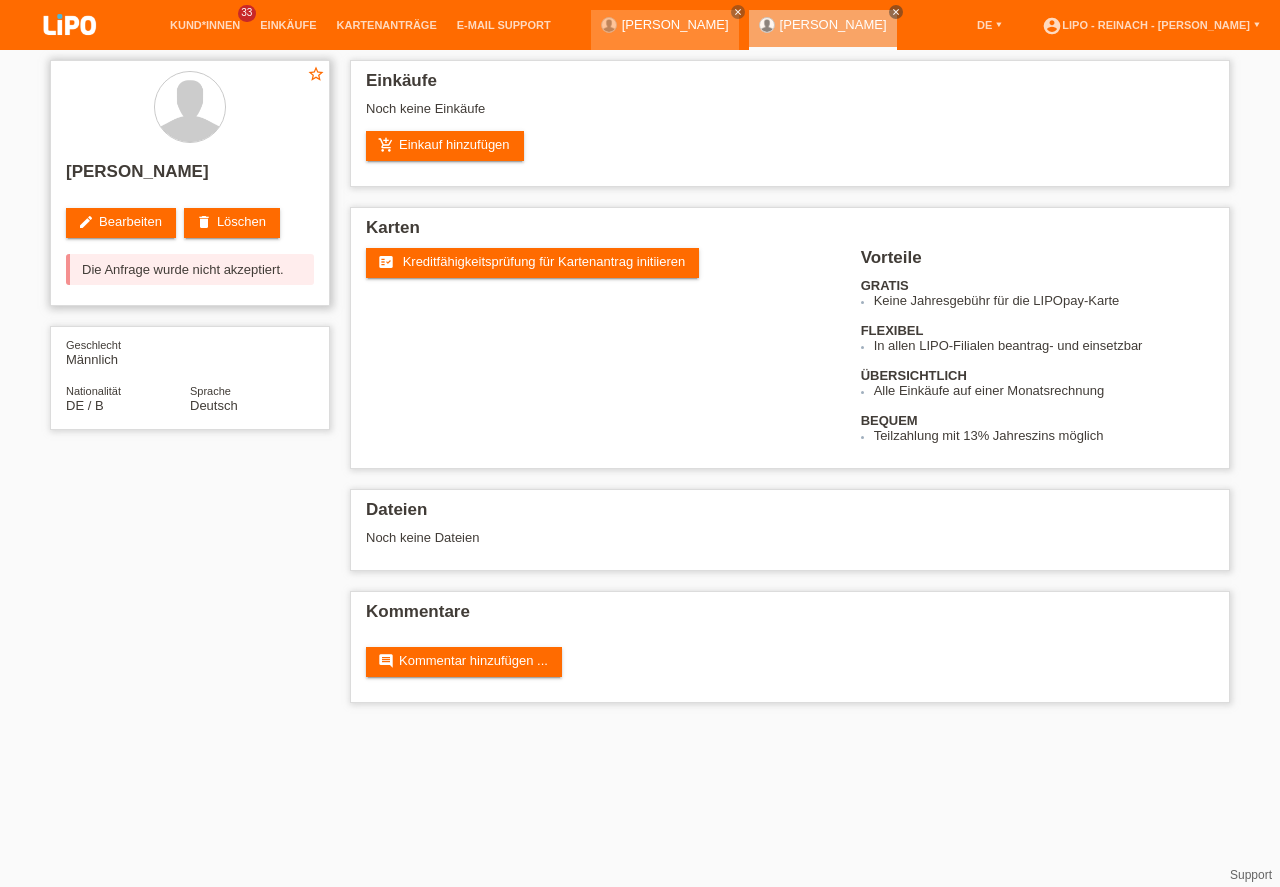 scroll, scrollTop: 0, scrollLeft: 0, axis: both 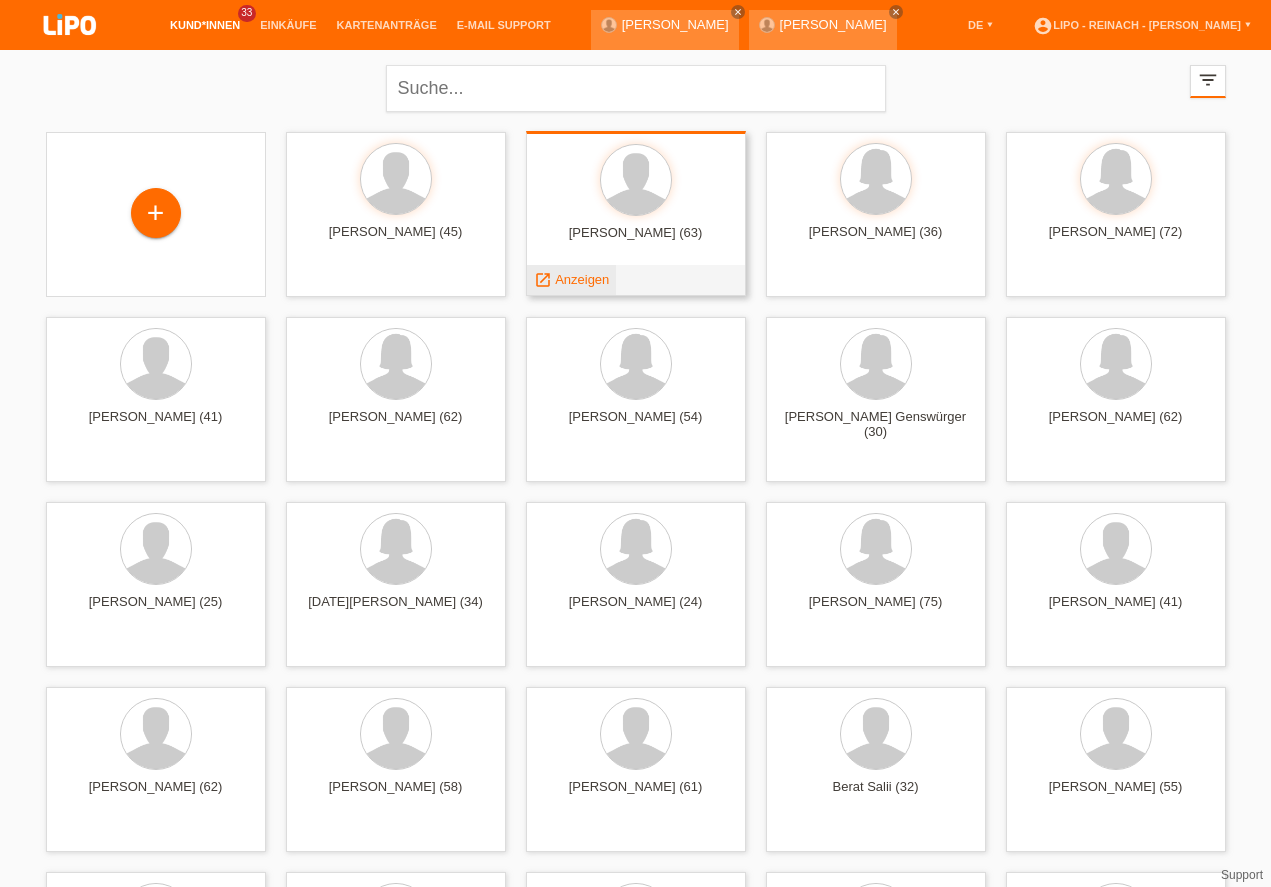 click on "Anzeigen" at bounding box center [582, 279] 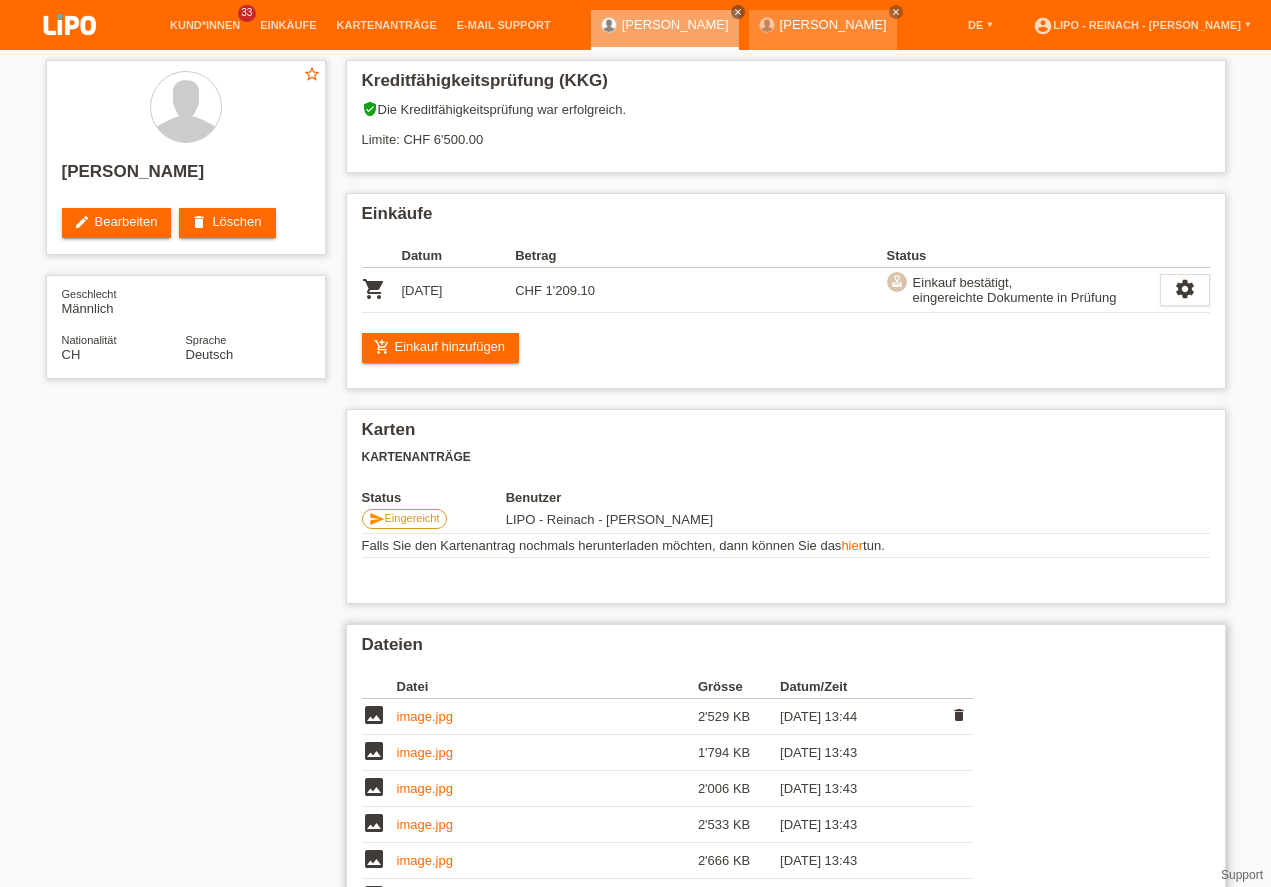 scroll, scrollTop: 0, scrollLeft: 0, axis: both 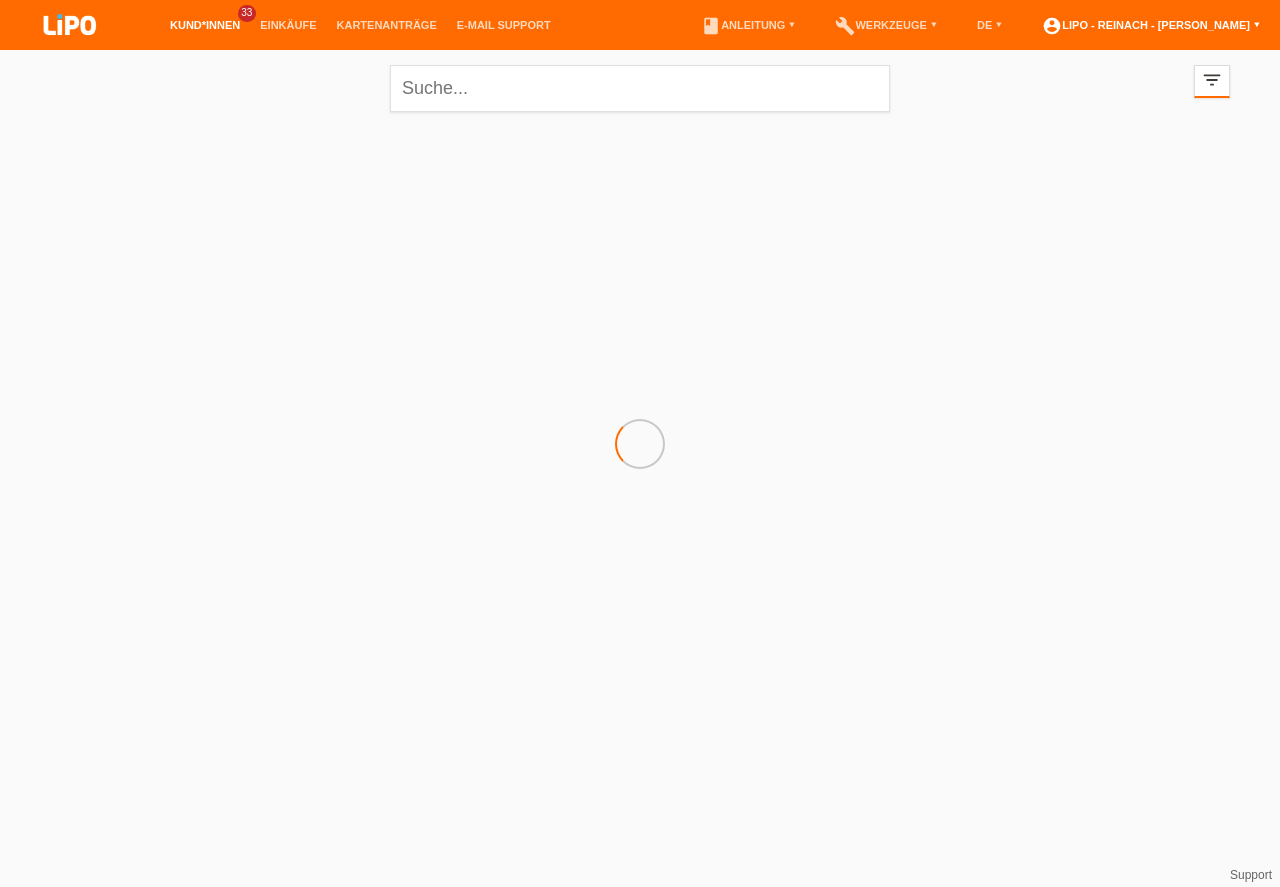 click on "account_circle  LIPO - Reinach - [PERSON_NAME]  ▾" at bounding box center [1151, 25] 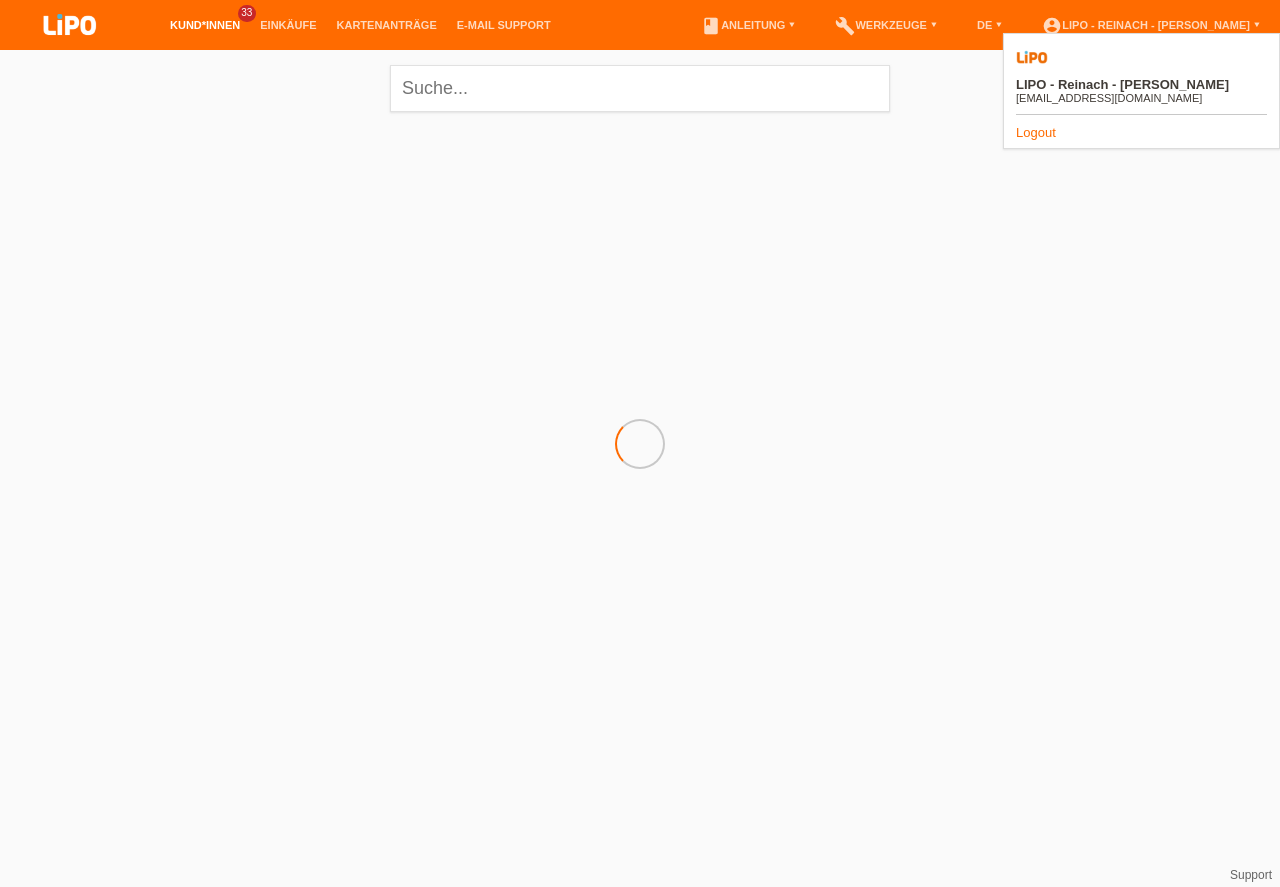 click on "Logout" at bounding box center [1036, 132] 